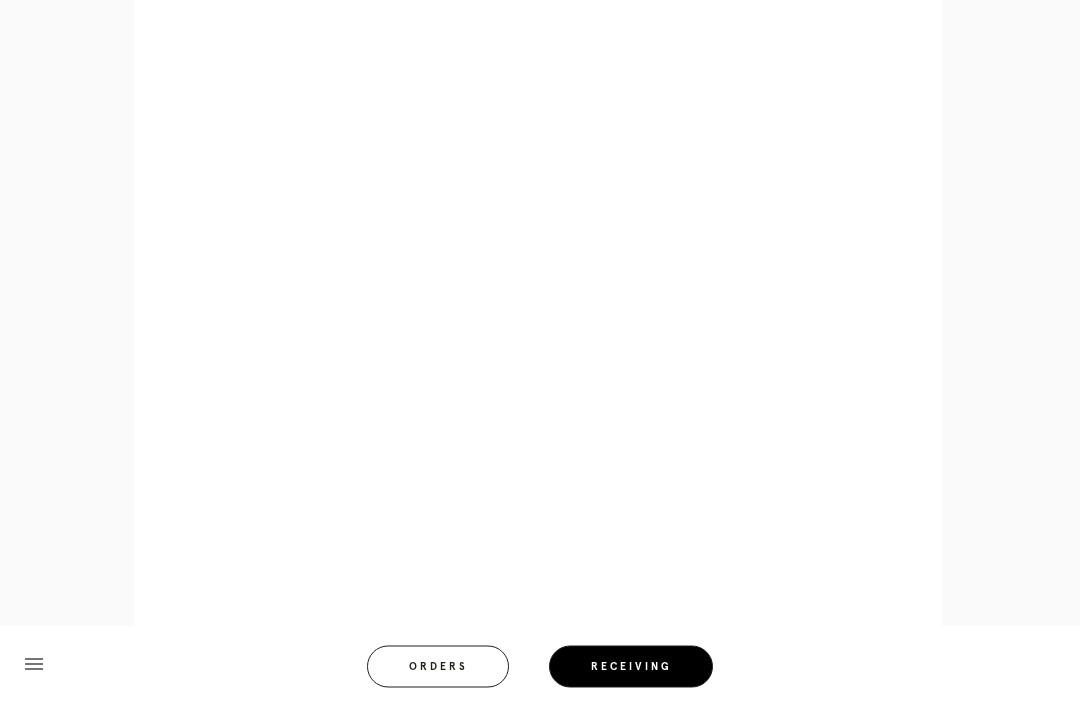 scroll, scrollTop: 1359, scrollLeft: 0, axis: vertical 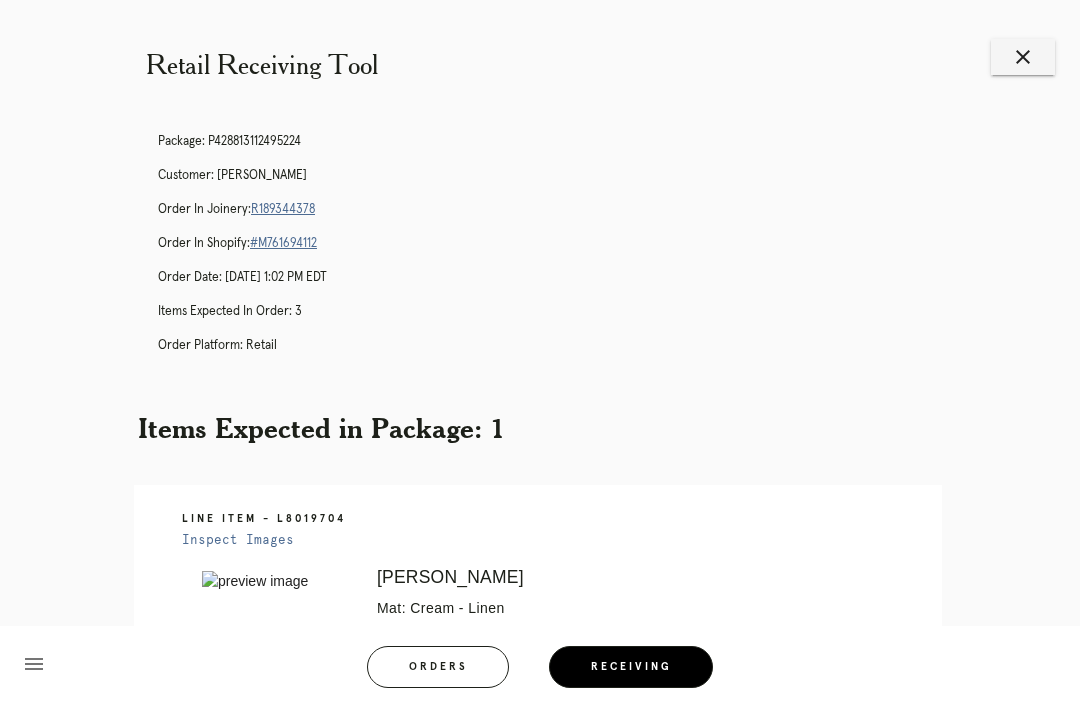 click on "R189344378" at bounding box center [283, 209] 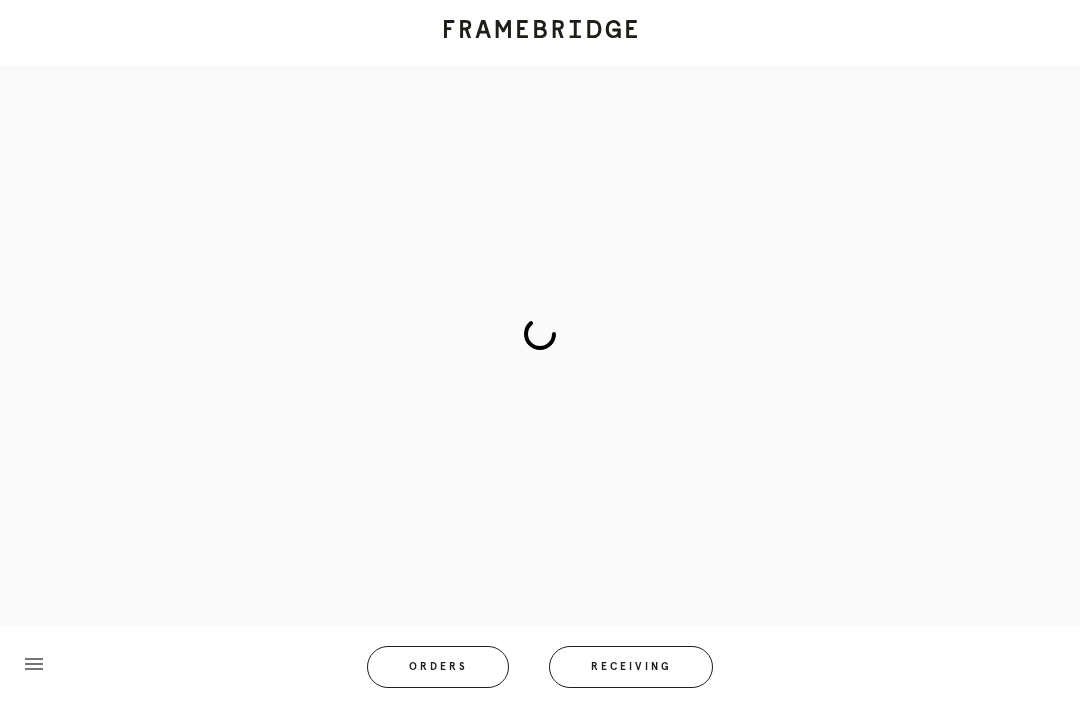 scroll, scrollTop: 0, scrollLeft: 0, axis: both 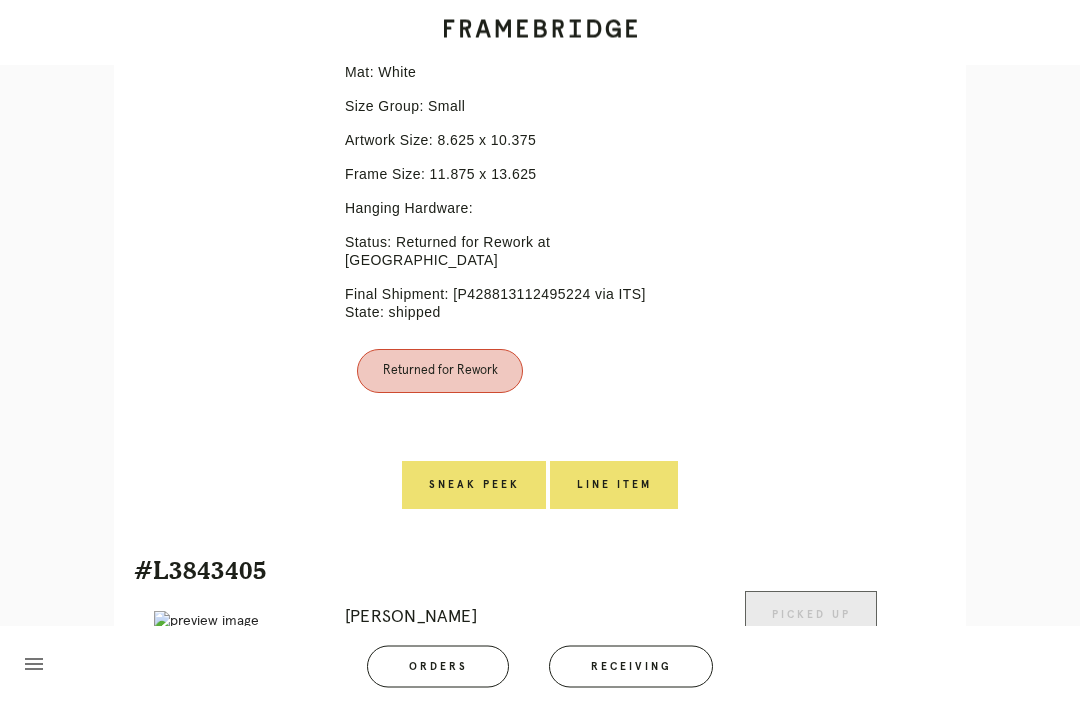 click on "Line Item" at bounding box center (614, 486) 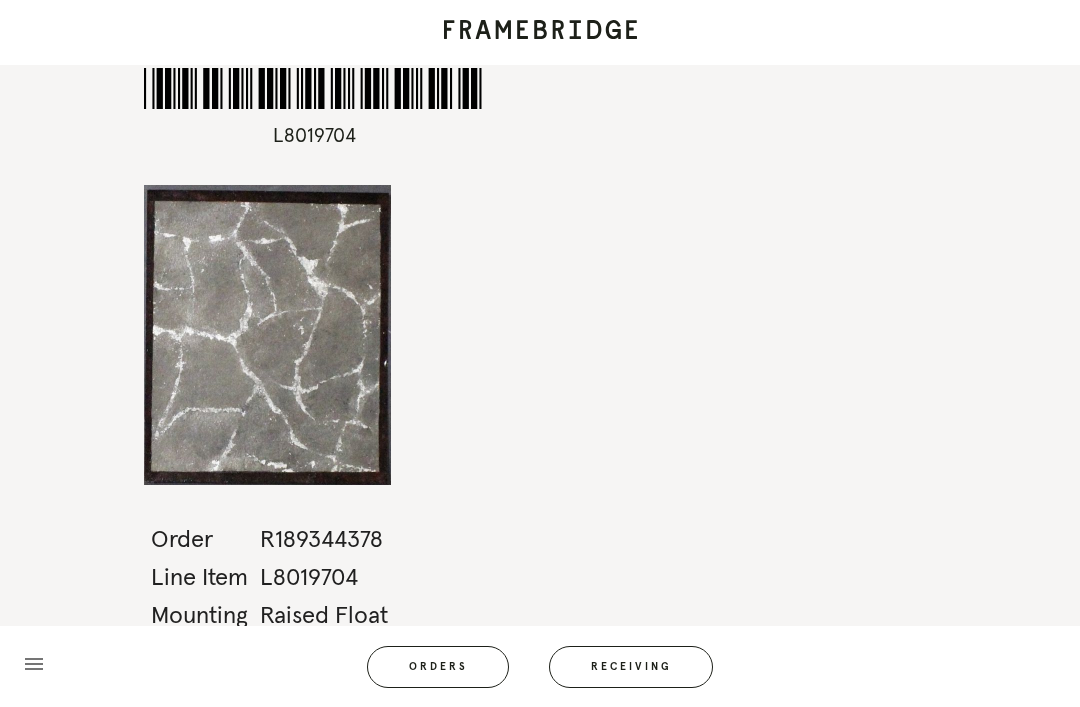 scroll, scrollTop: 6, scrollLeft: 0, axis: vertical 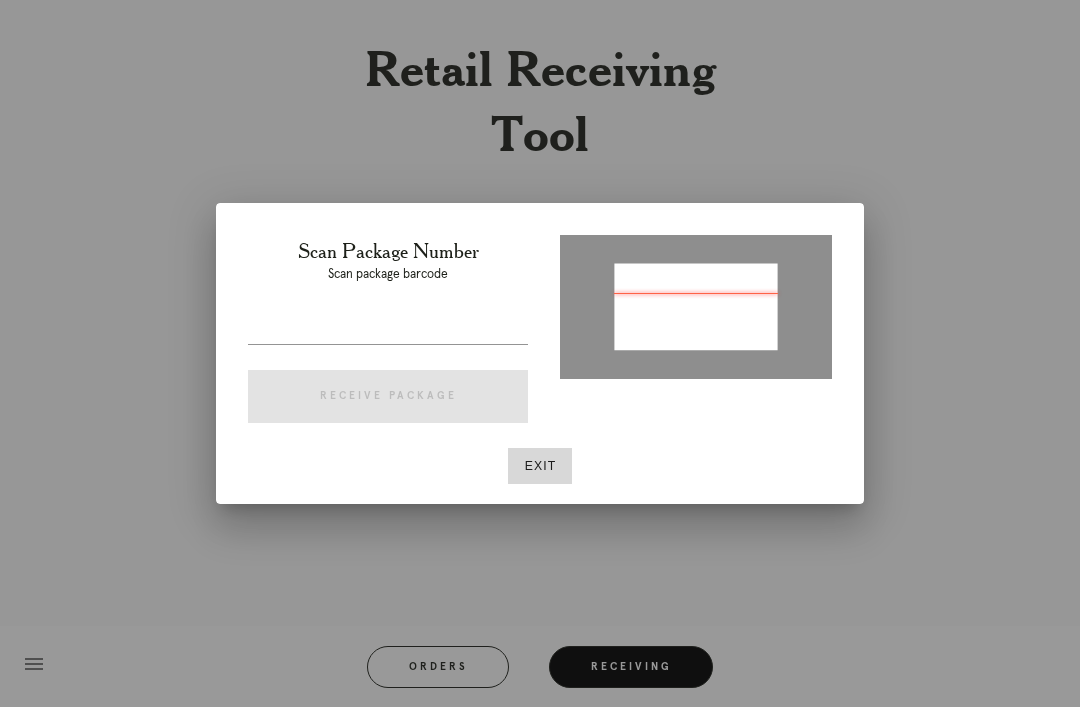 type on "P258571920475286" 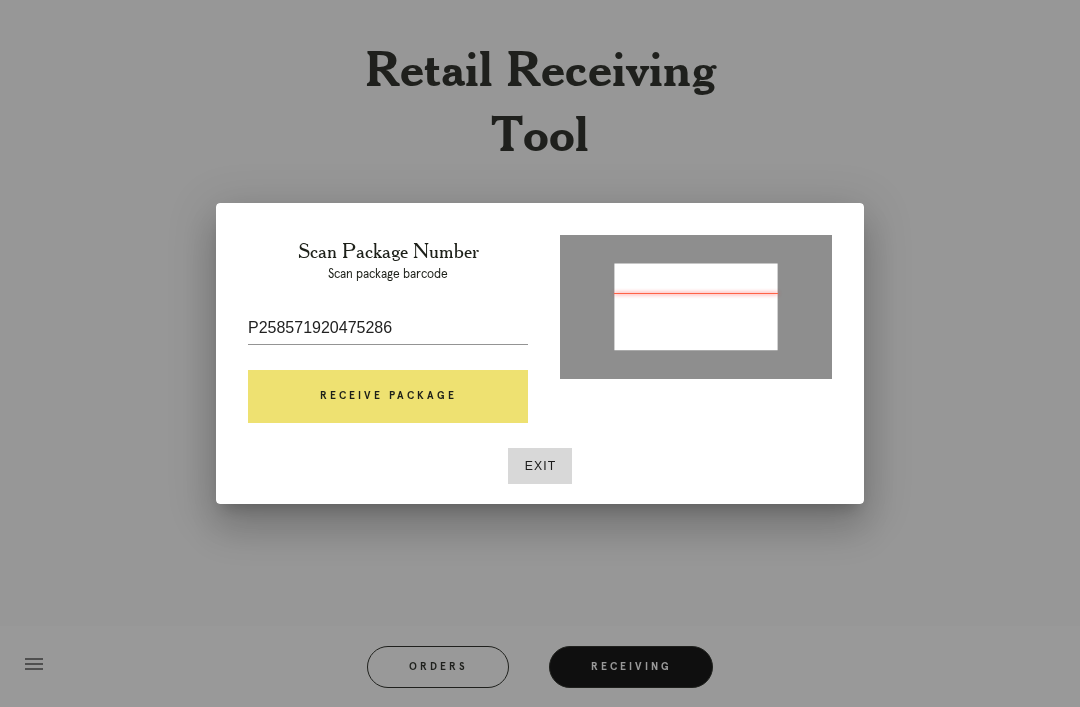 click on "Receive Package" at bounding box center (388, 397) 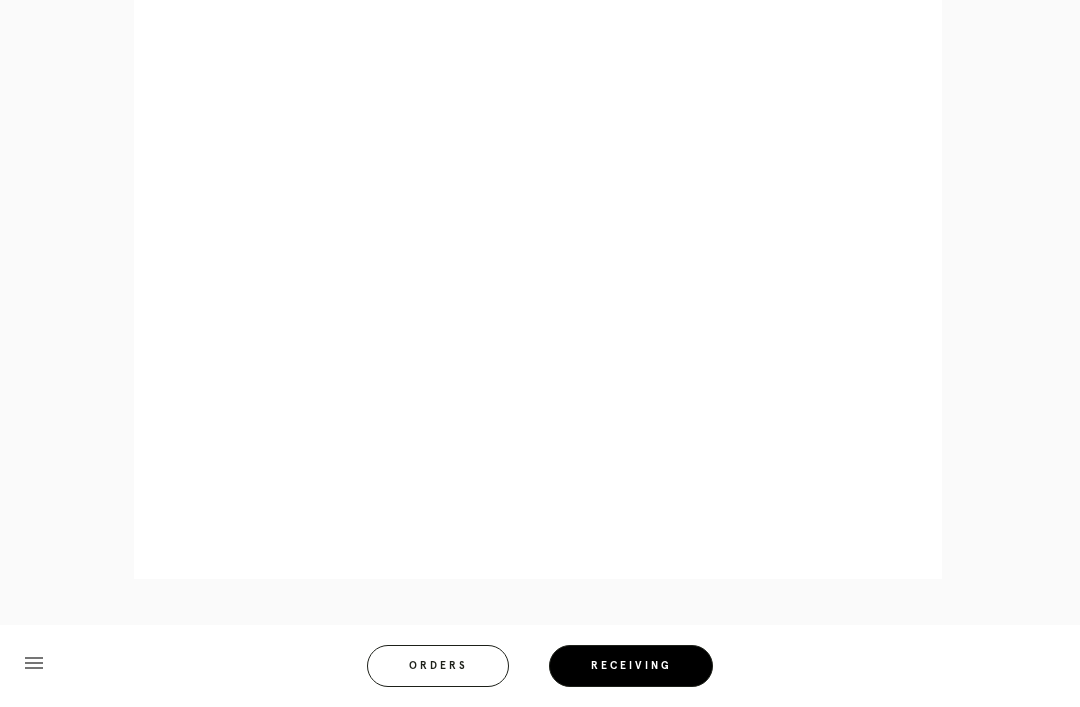scroll, scrollTop: 1112, scrollLeft: 0, axis: vertical 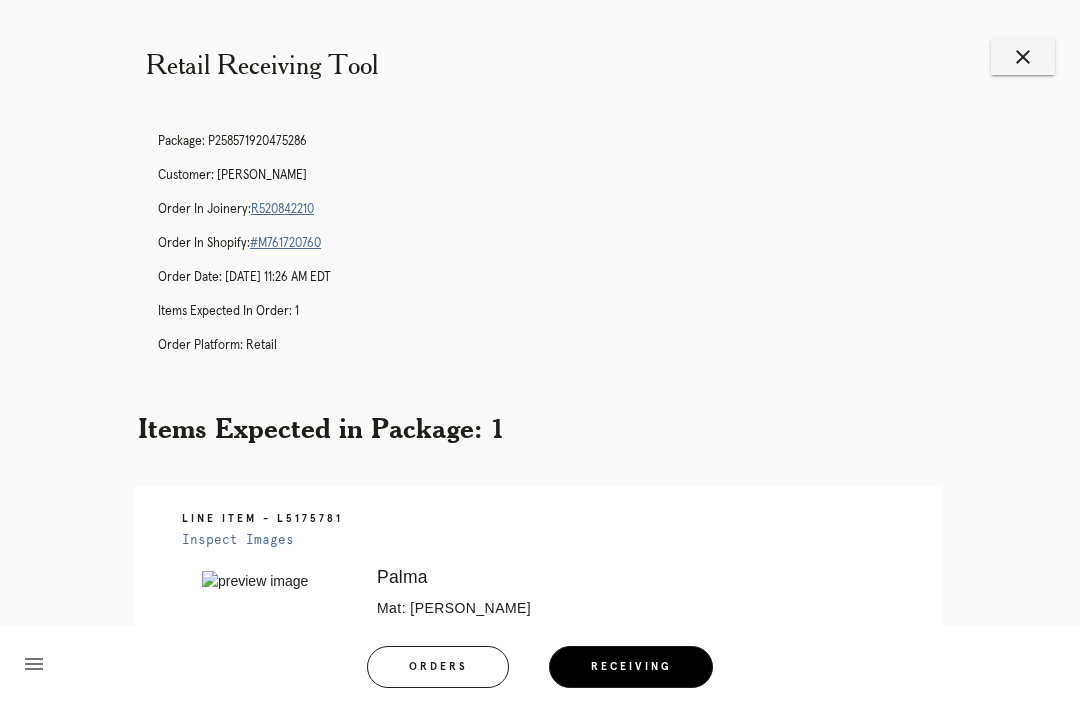click on "R520842210" at bounding box center [282, 209] 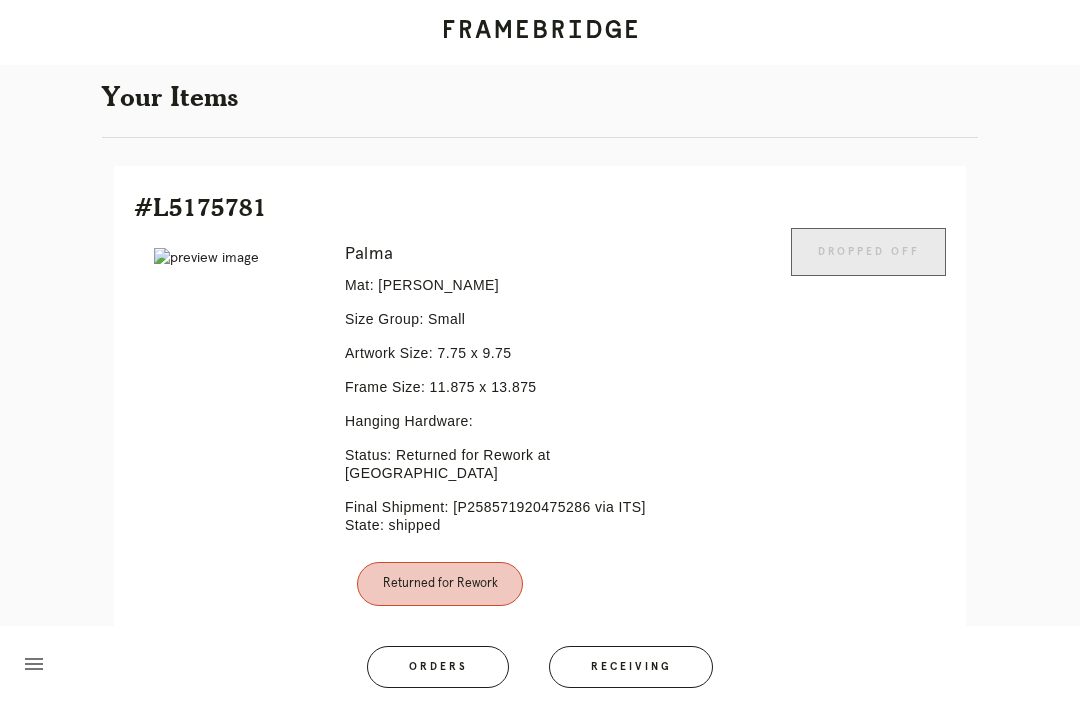 scroll, scrollTop: 446, scrollLeft: 0, axis: vertical 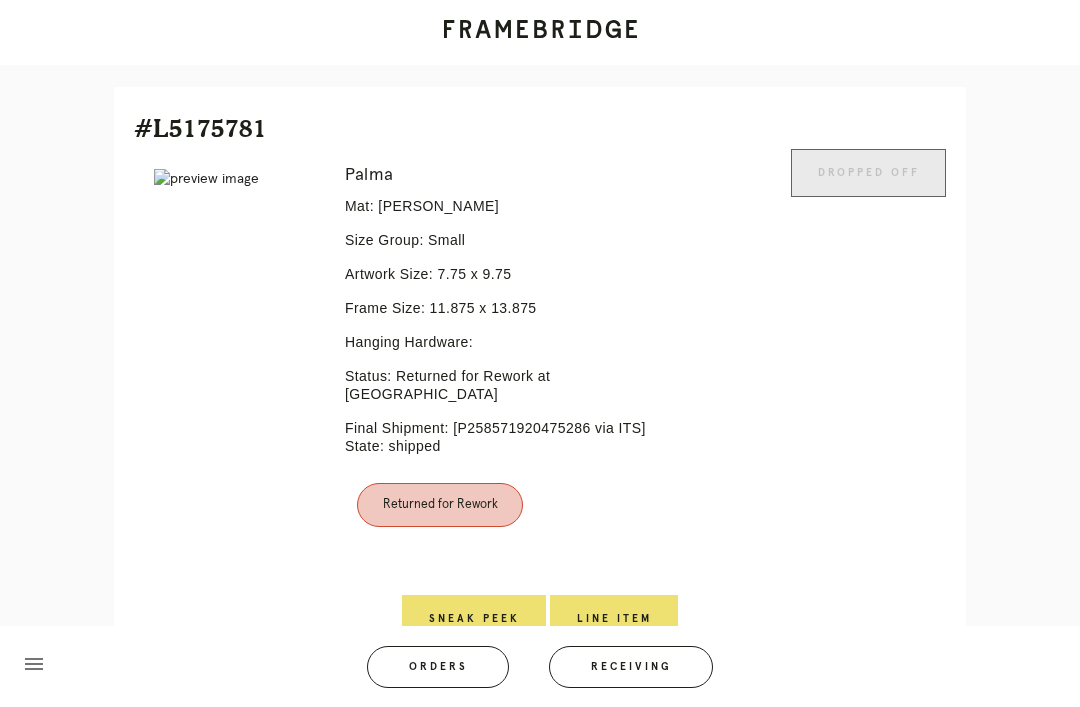 click on "Line Item" at bounding box center [614, 619] 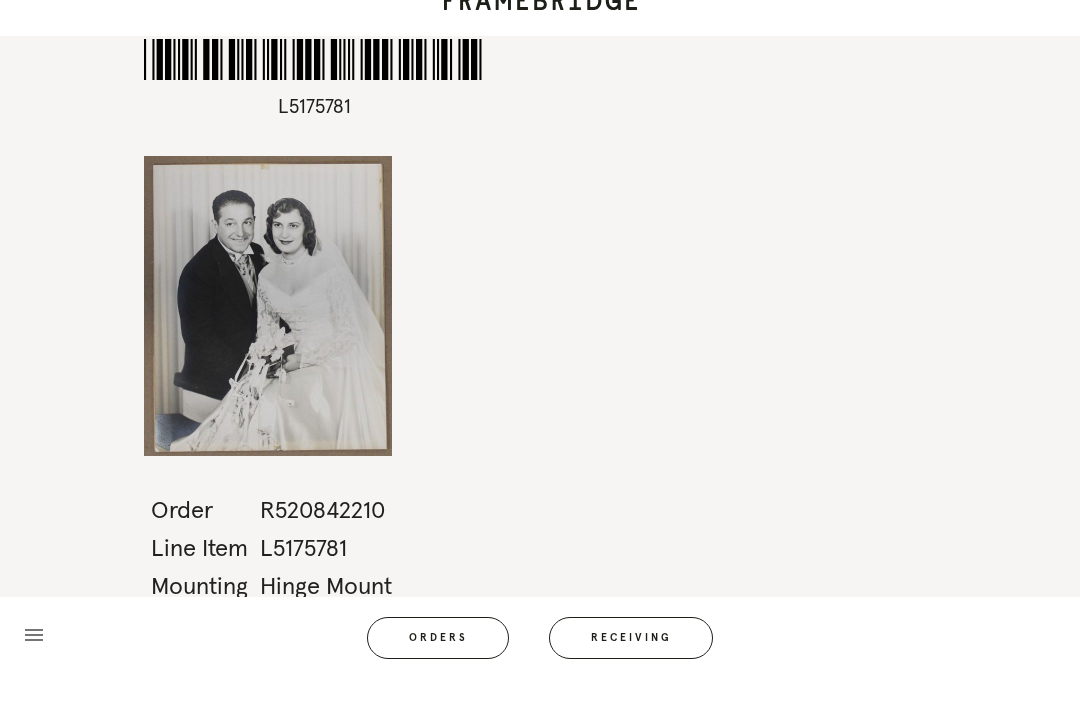 scroll, scrollTop: 0, scrollLeft: 0, axis: both 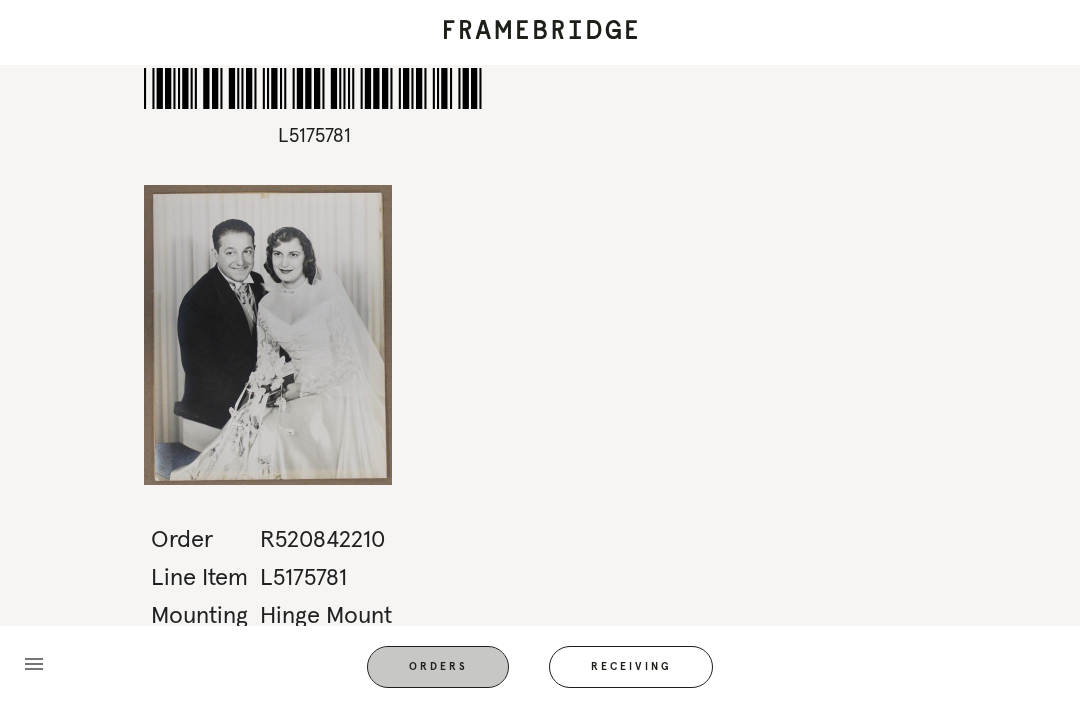 click on "Orders" at bounding box center (438, 667) 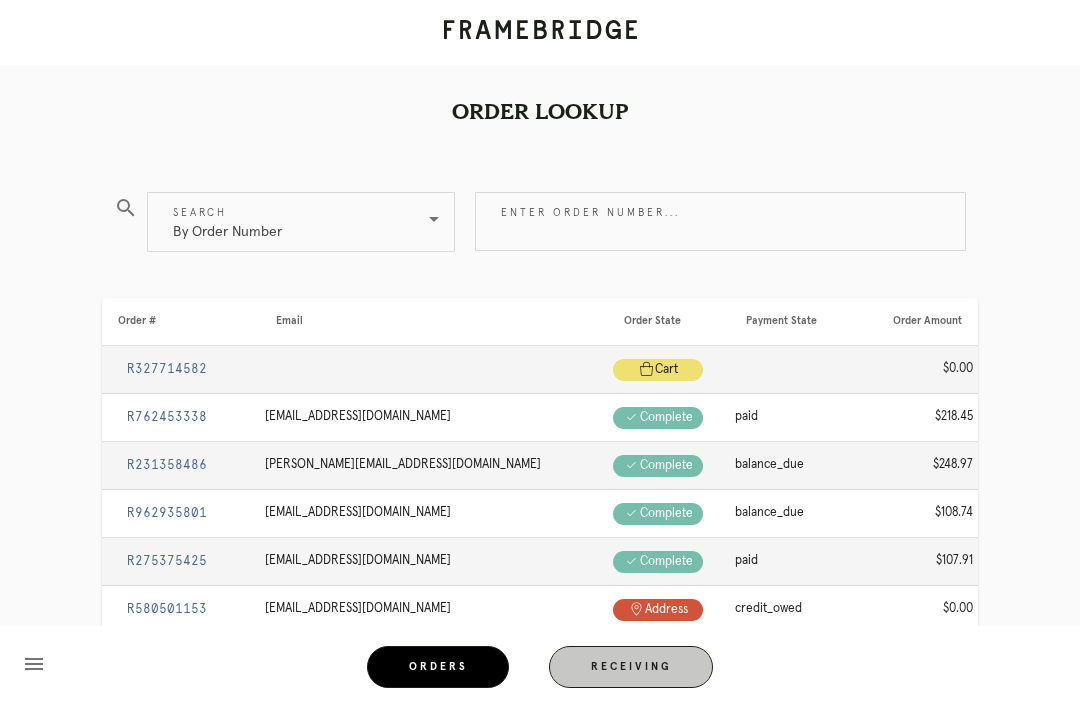 click on "Receiving" at bounding box center (631, 667) 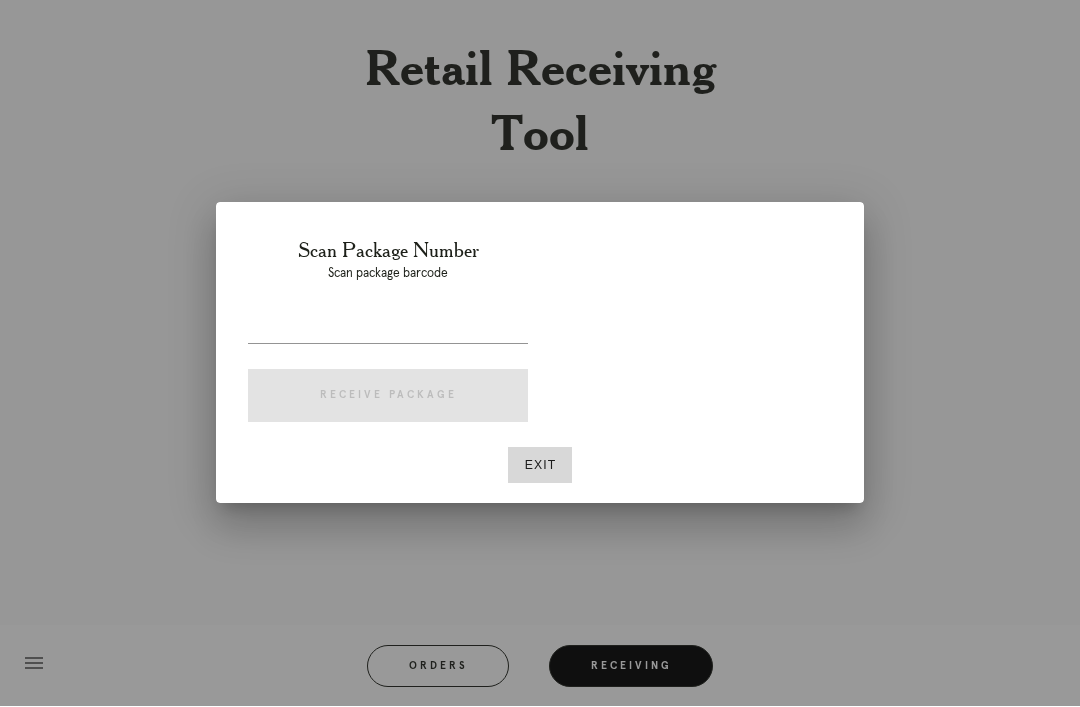 scroll, scrollTop: 64, scrollLeft: 0, axis: vertical 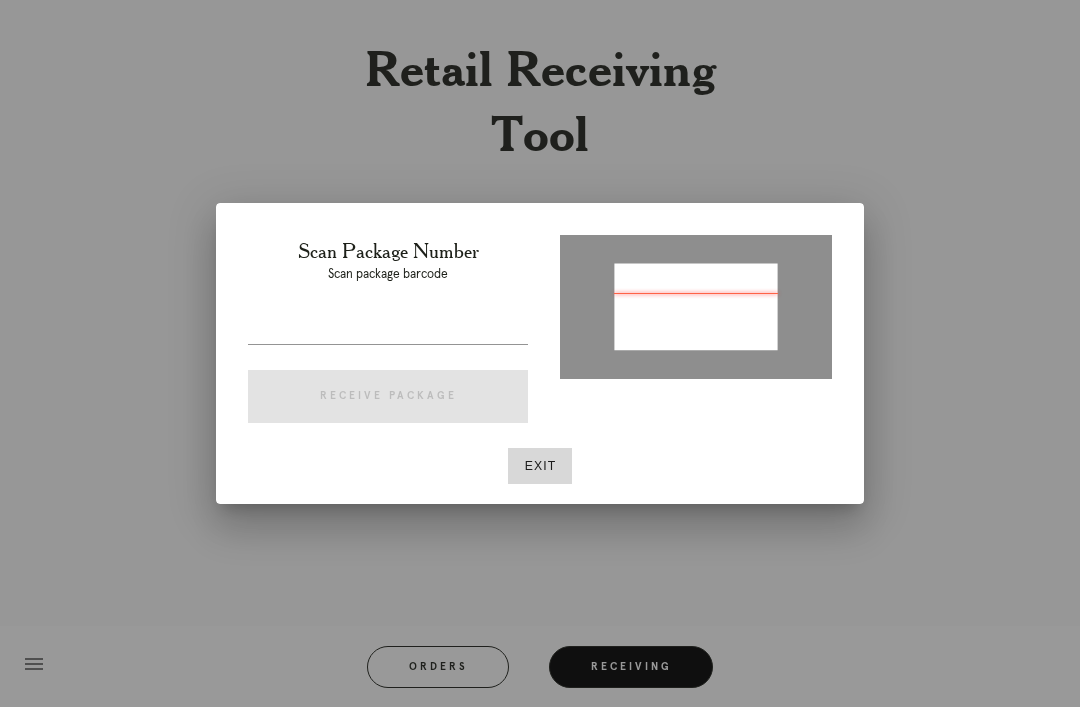 click at bounding box center [696, 303] 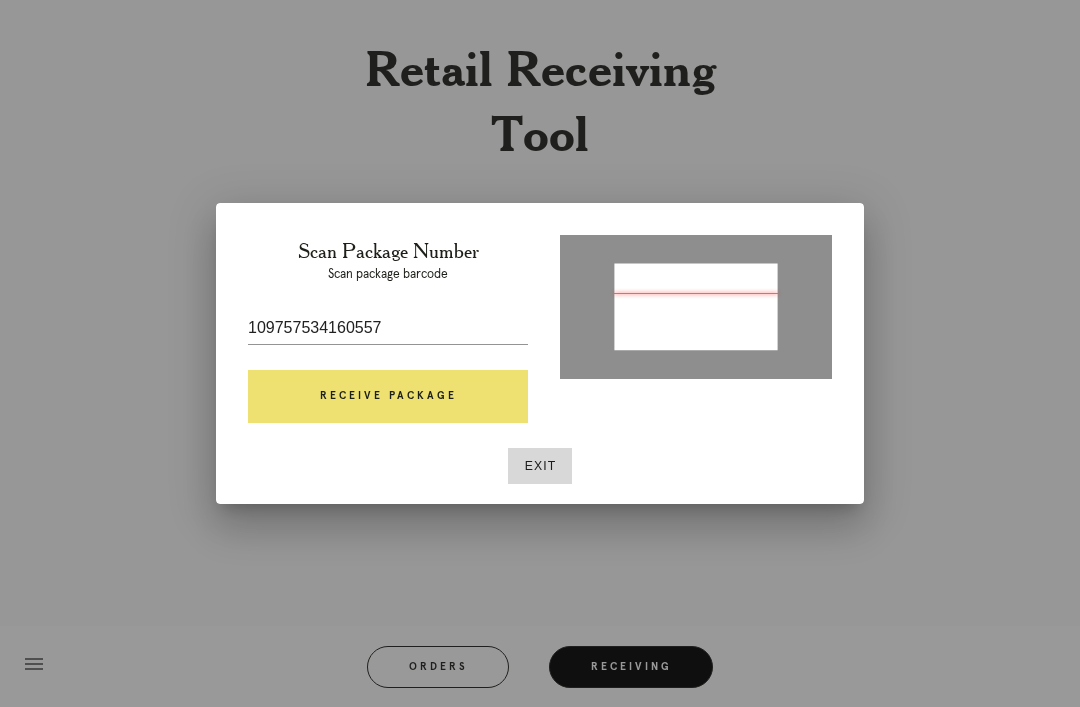 click on "109757534160557" at bounding box center (388, 328) 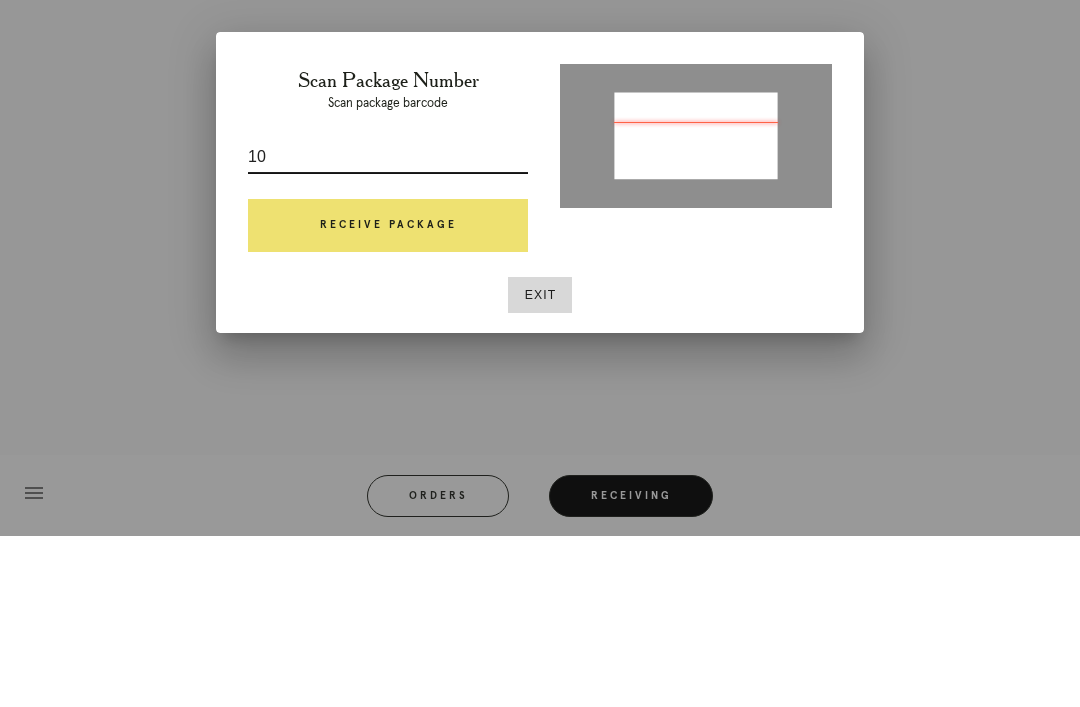 type on "1" 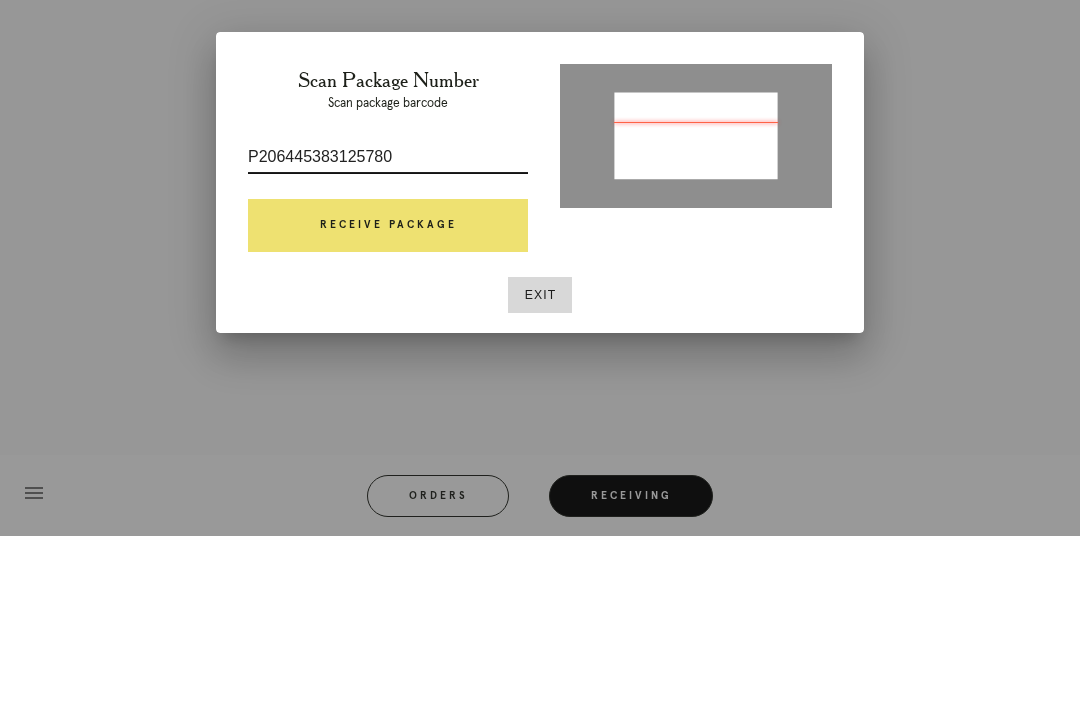 type on "P206445383125780" 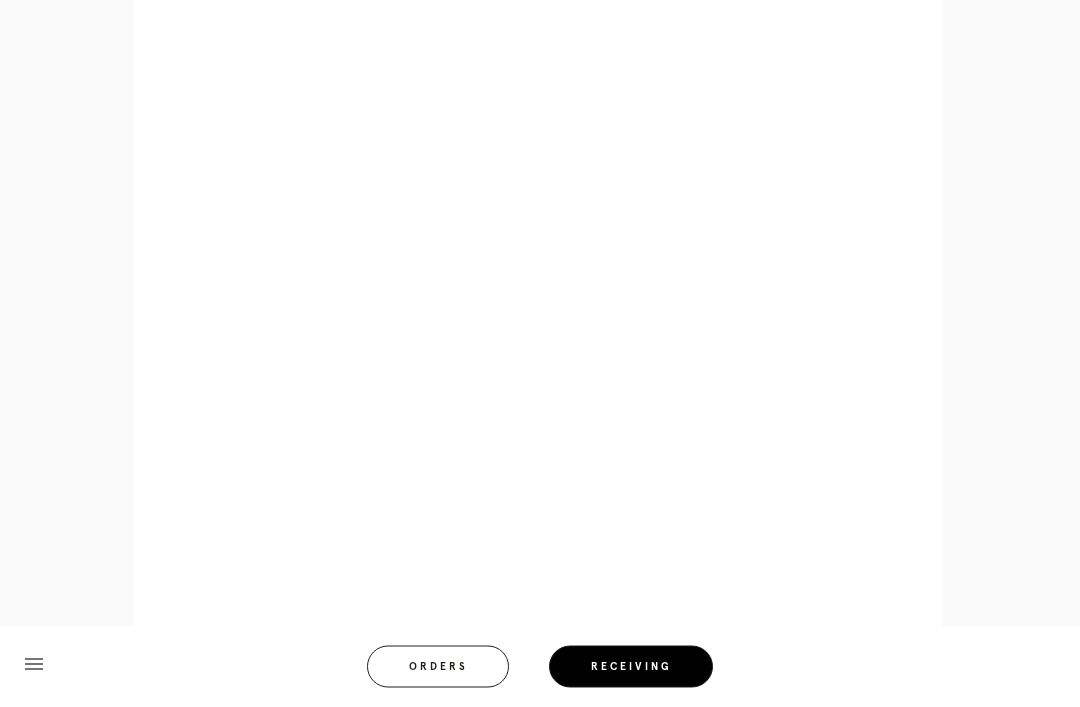 scroll, scrollTop: 942, scrollLeft: 0, axis: vertical 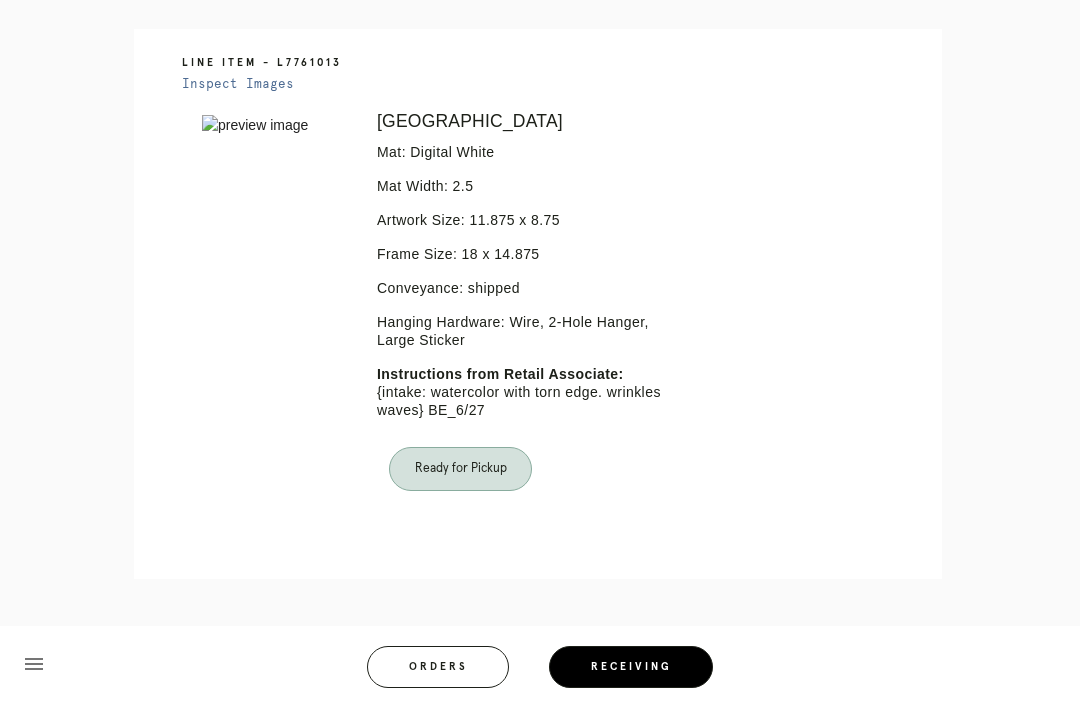 click on "Receiving" at bounding box center (631, 667) 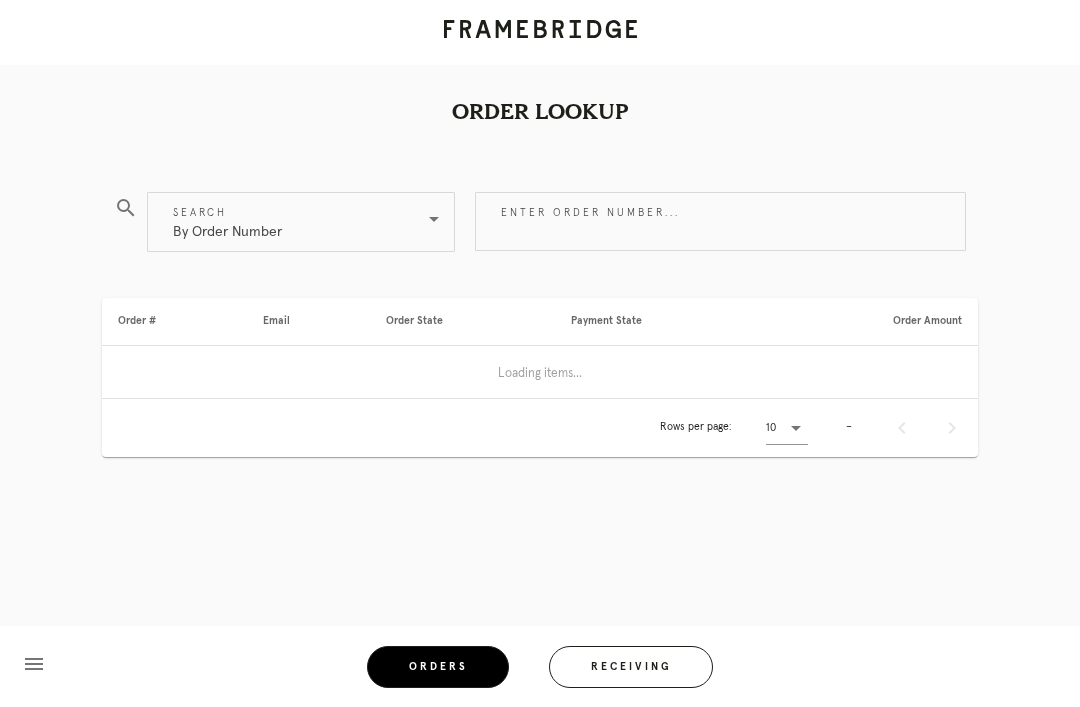 scroll, scrollTop: 64, scrollLeft: 0, axis: vertical 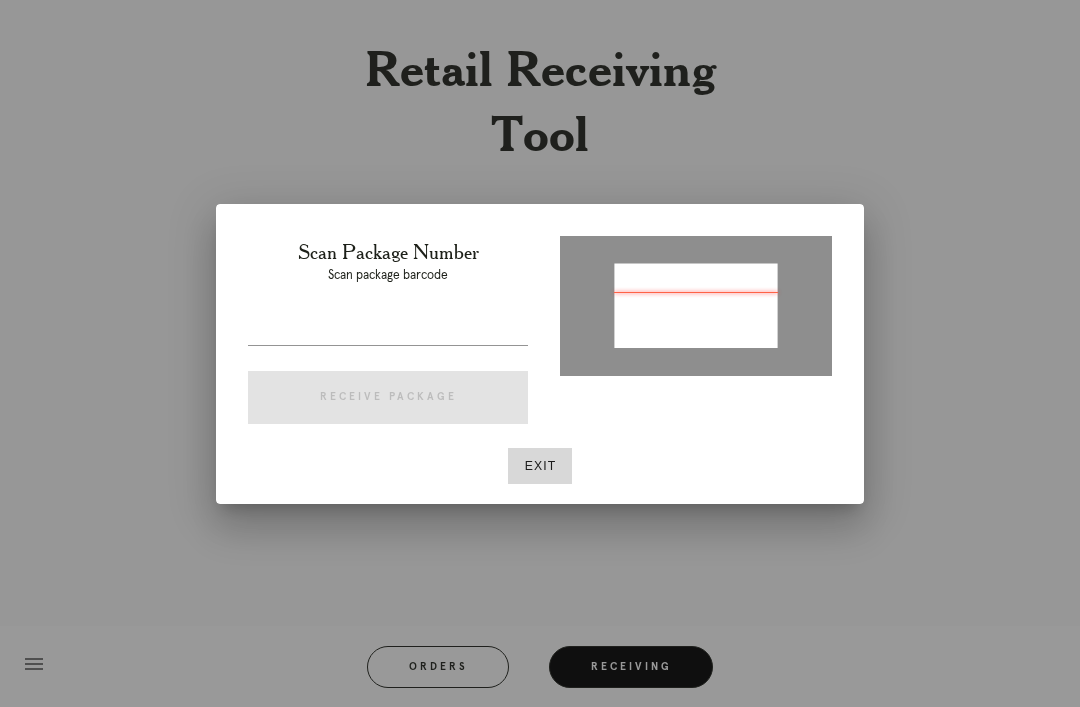 click on "Exit" at bounding box center (540, 466) 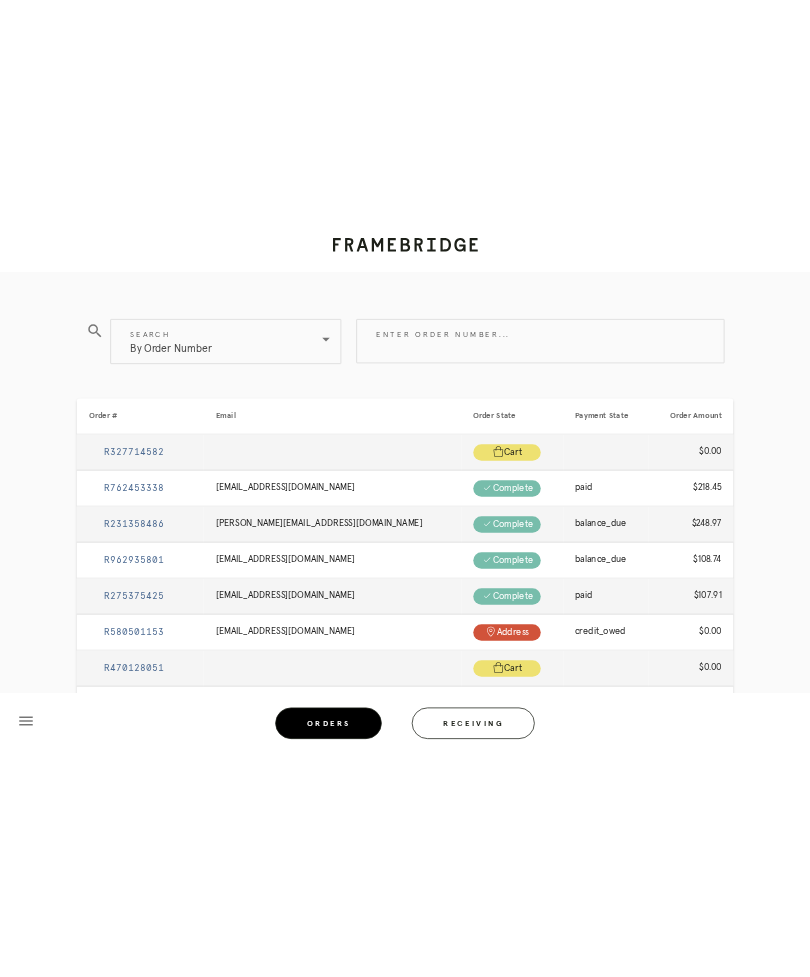 scroll, scrollTop: 0, scrollLeft: 0, axis: both 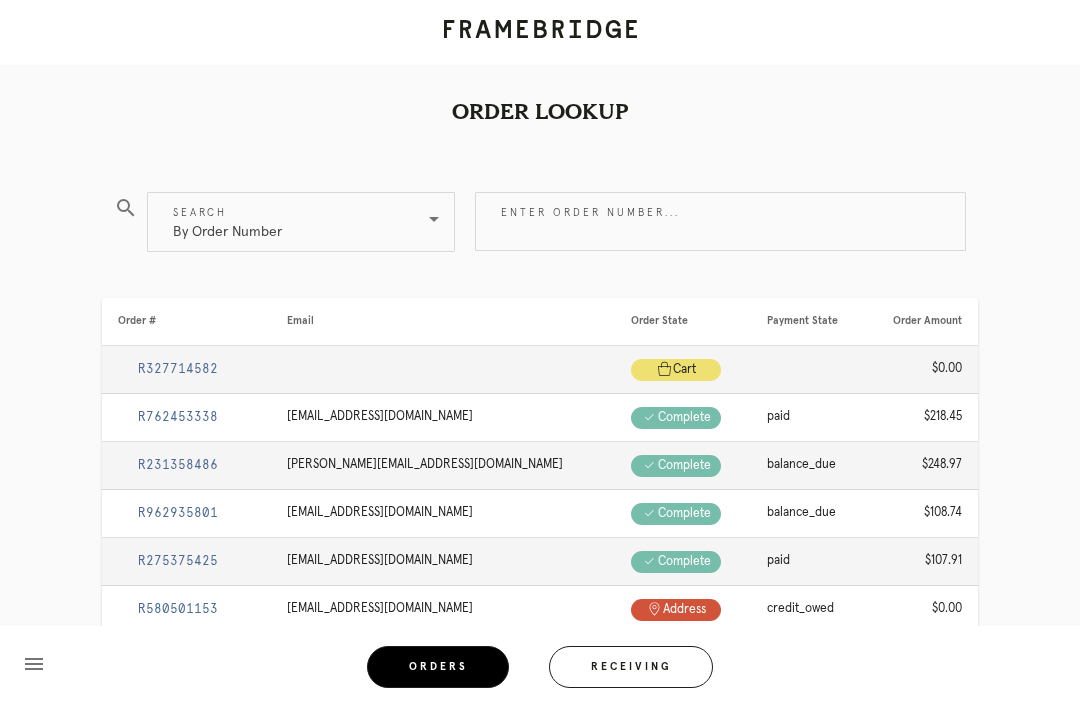 click on "Receiving" at bounding box center [631, 667] 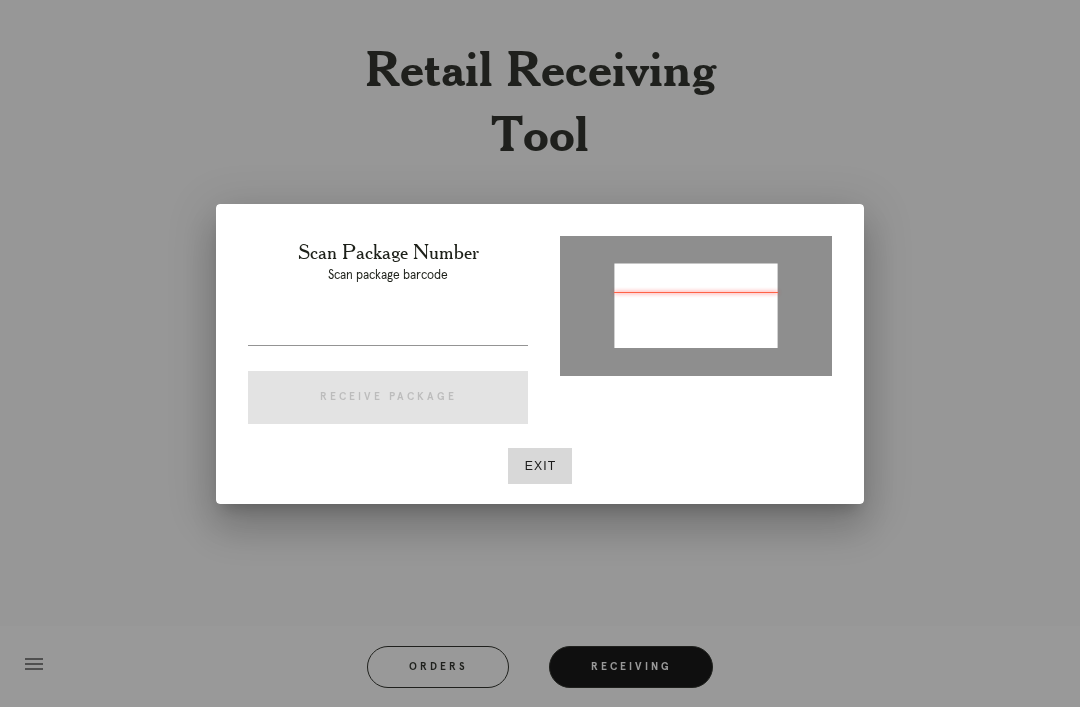 type on "P538506115946136" 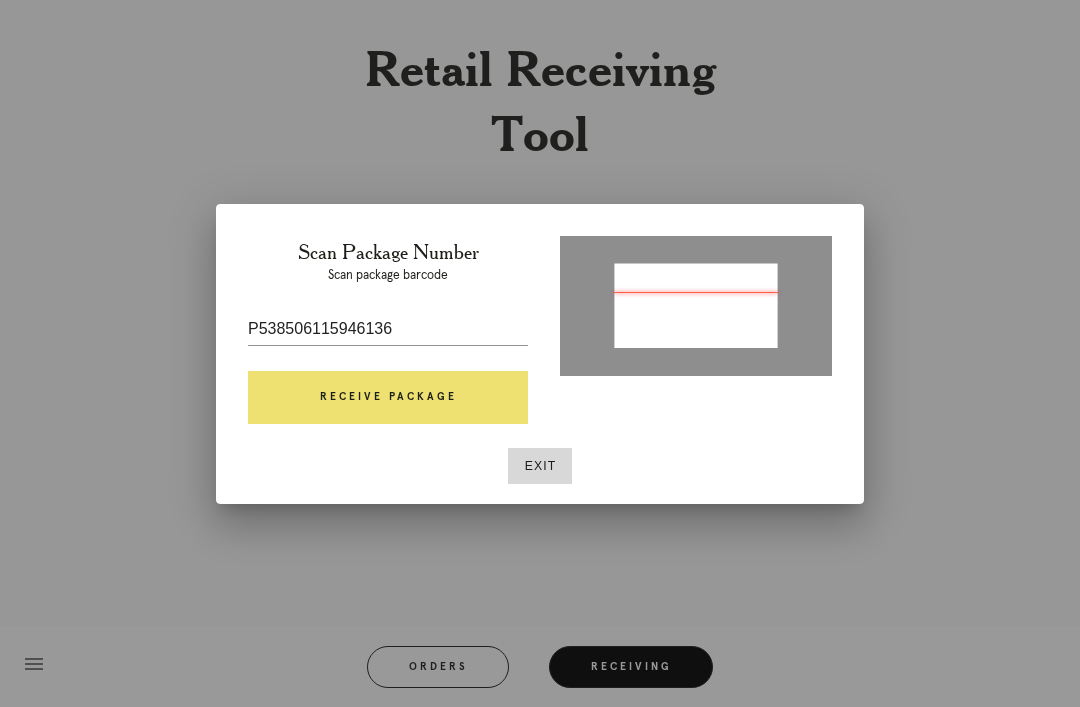 click on "Receive Package" at bounding box center (388, 398) 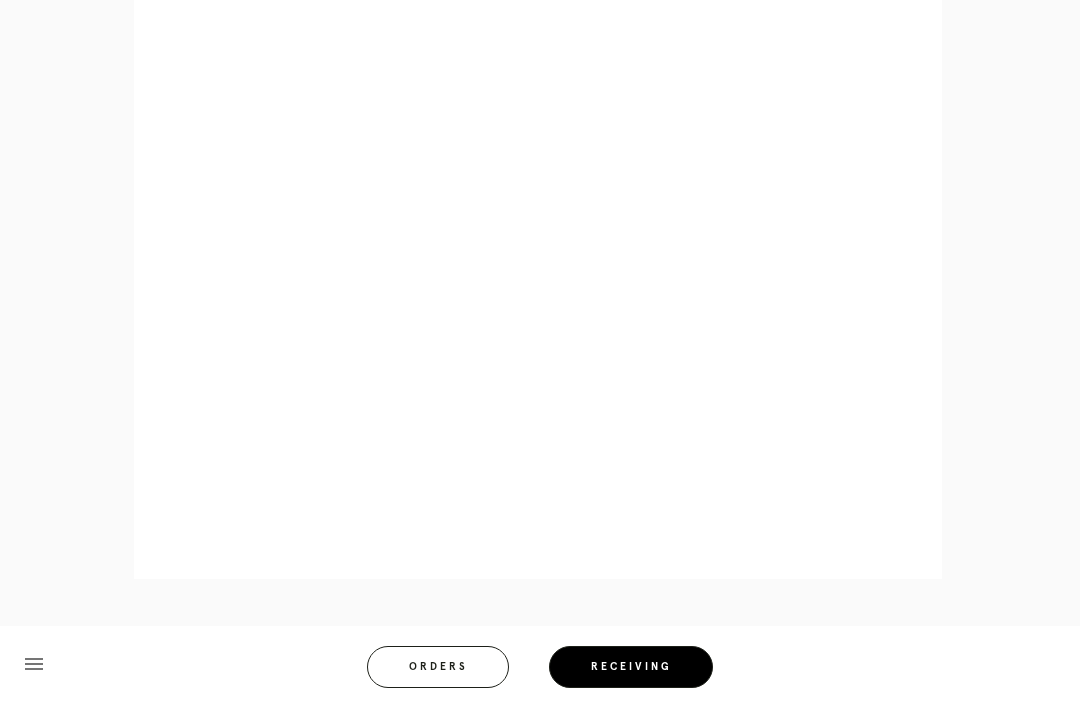 scroll, scrollTop: 946, scrollLeft: 0, axis: vertical 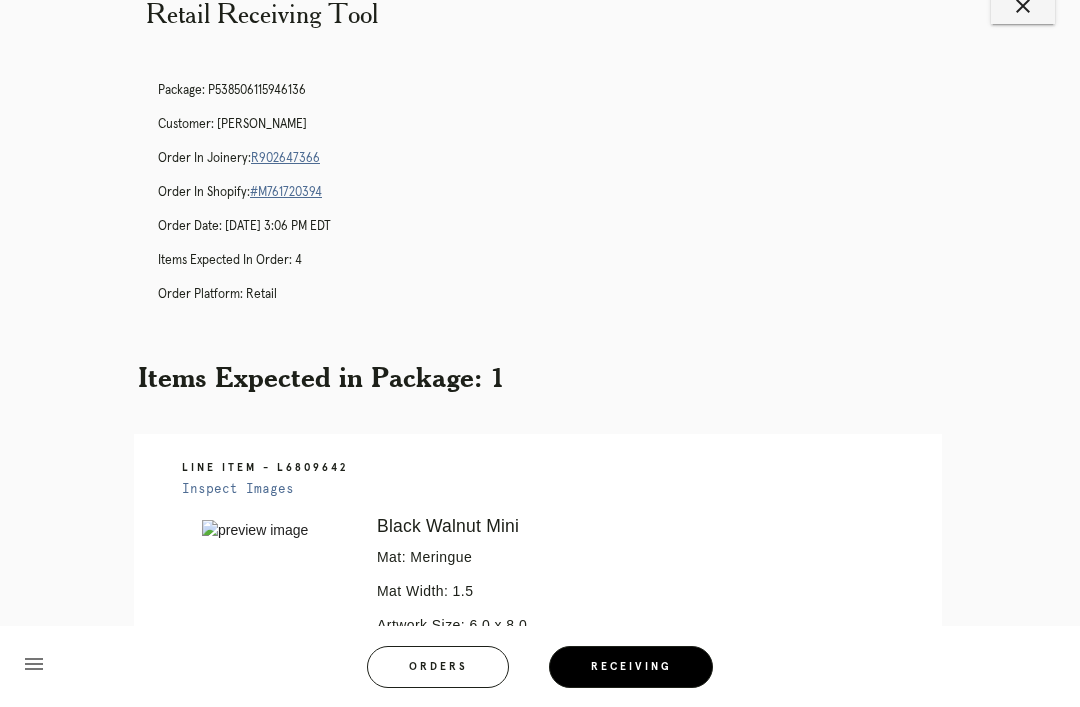 click on "R902647366" at bounding box center (285, 158) 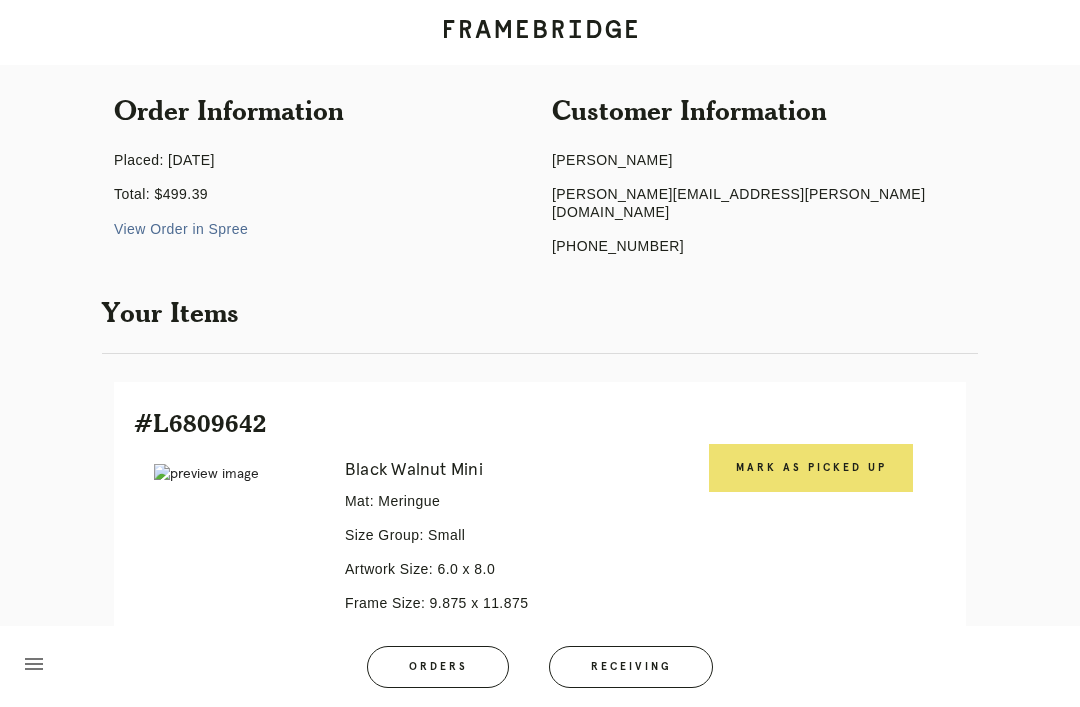 scroll, scrollTop: 0, scrollLeft: 0, axis: both 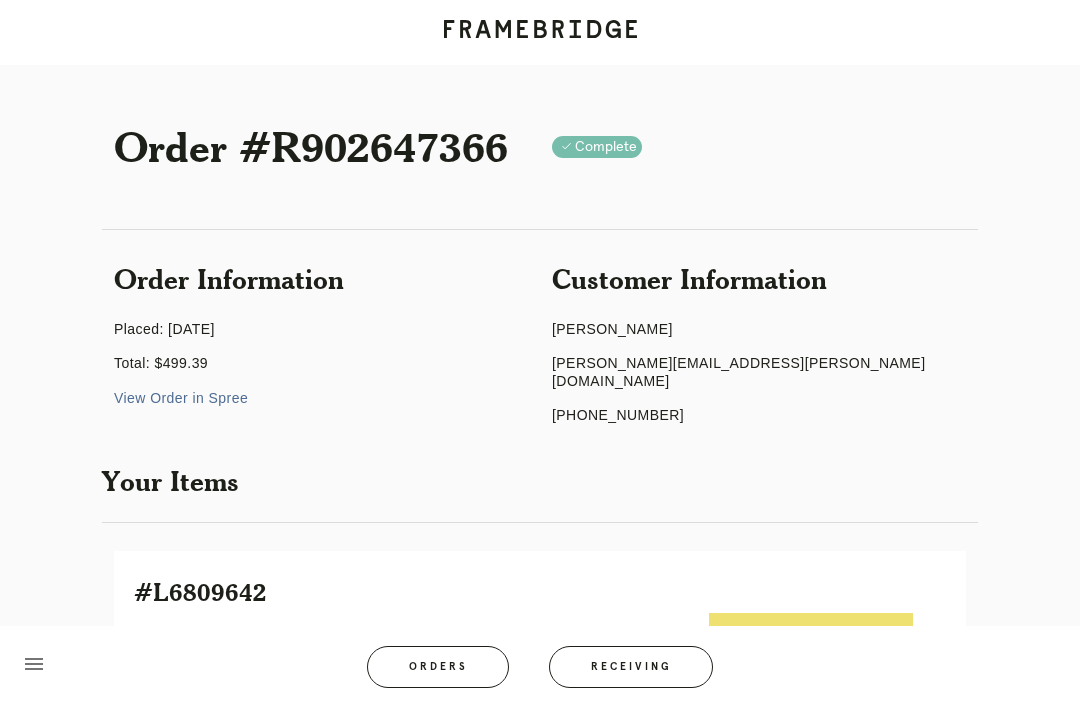 click on "Receiving" at bounding box center [631, 667] 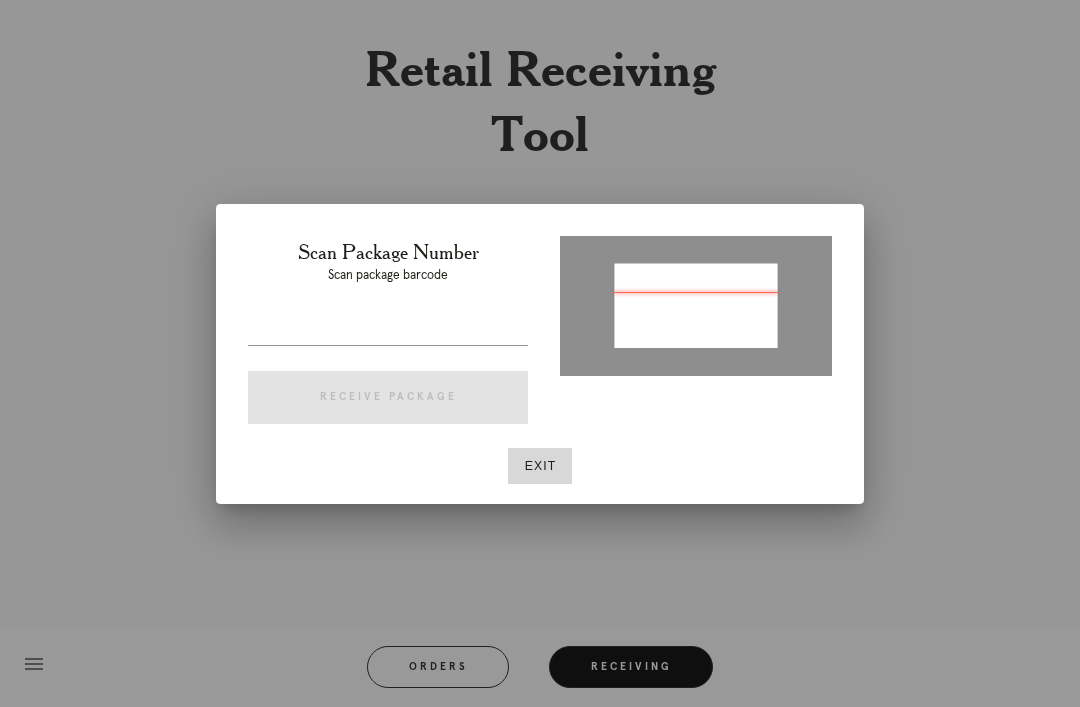 type on "P351900479378228" 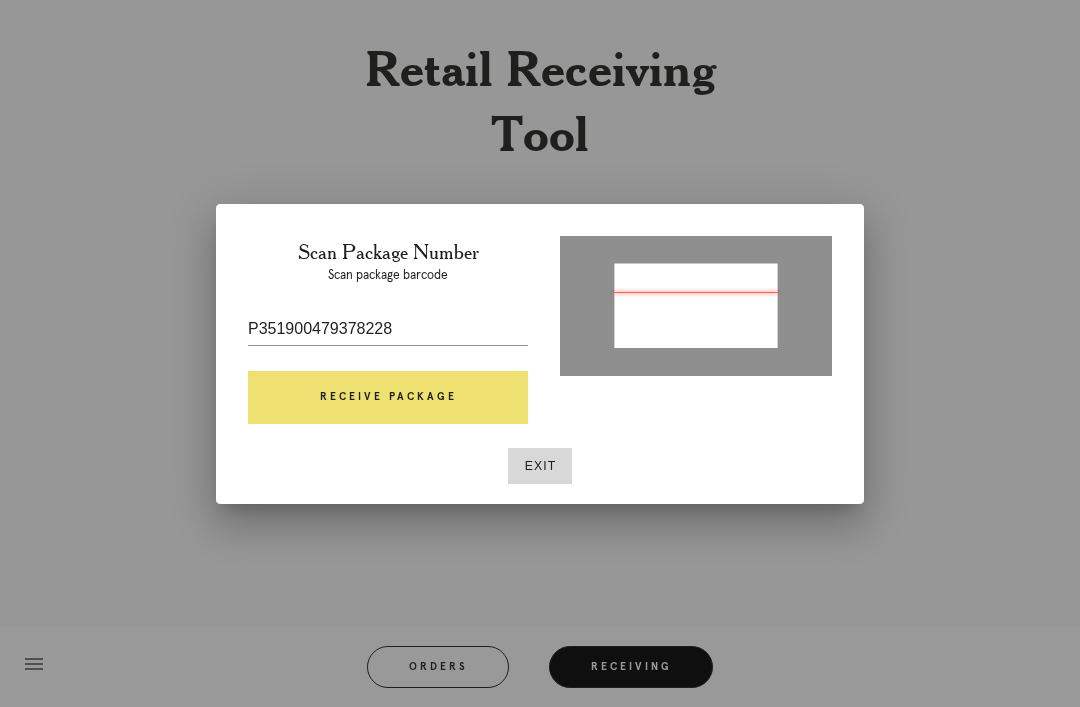 click on "Receive Package" at bounding box center (388, 398) 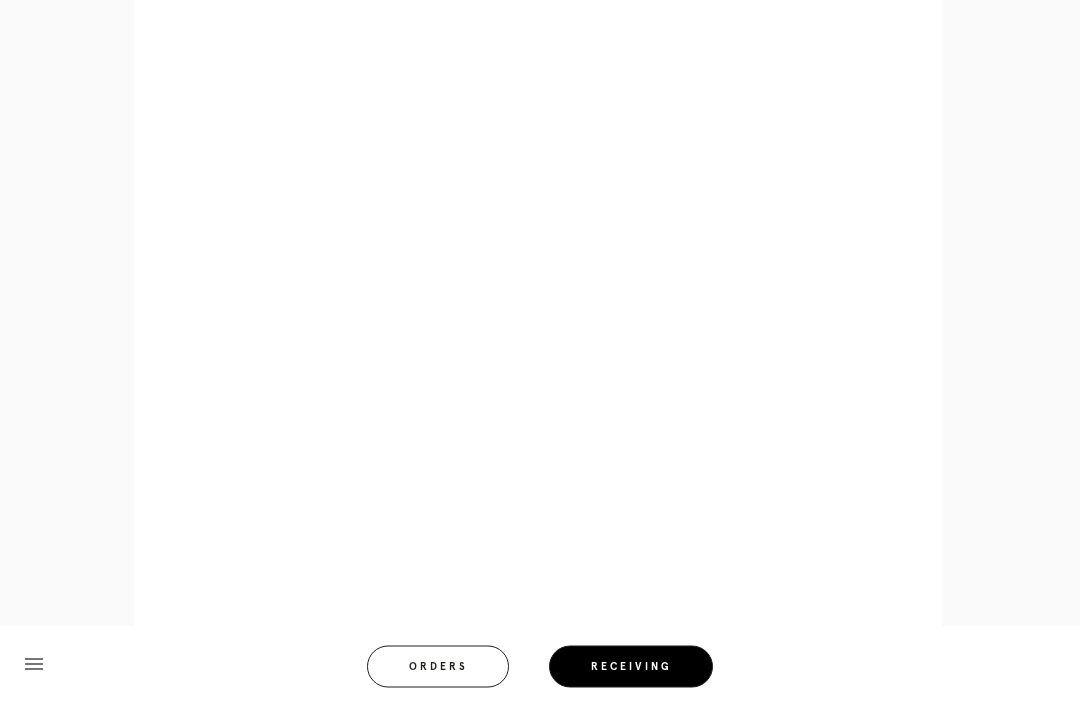scroll, scrollTop: 946, scrollLeft: 0, axis: vertical 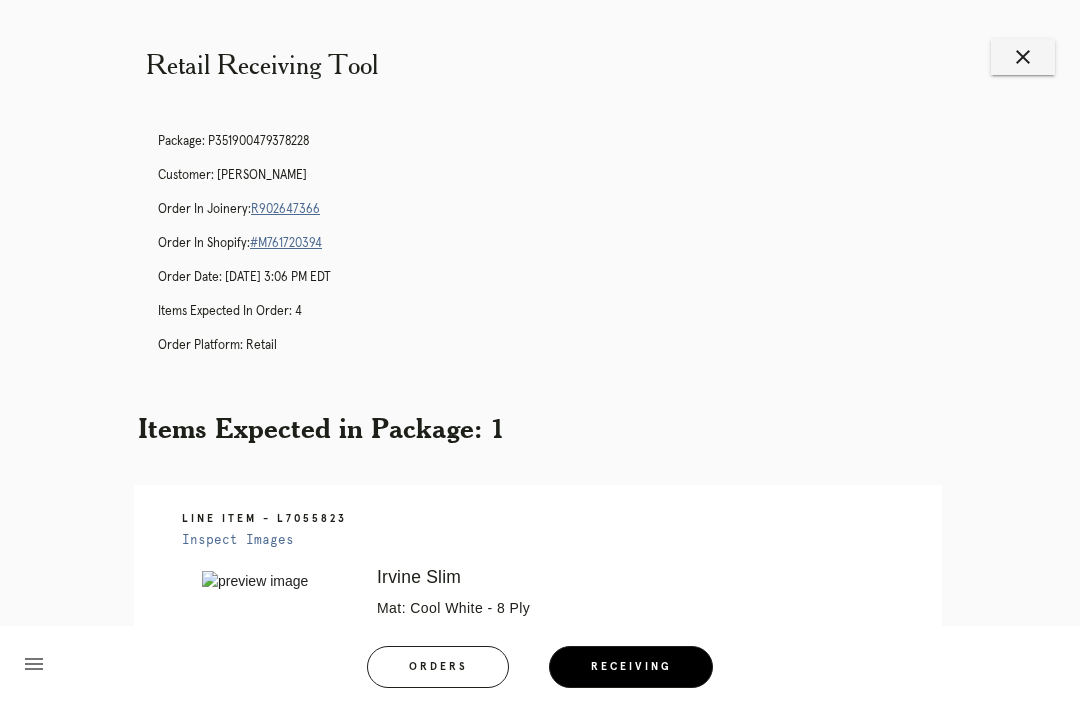 click on "R902647366" at bounding box center [285, 209] 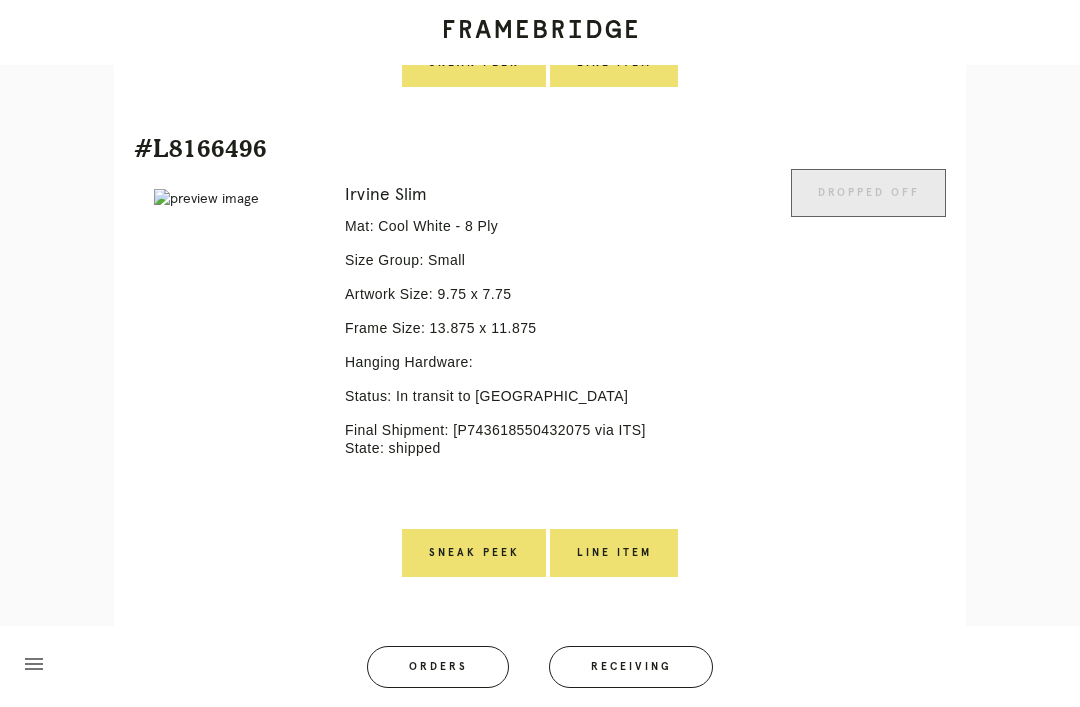 scroll, scrollTop: 1509, scrollLeft: 0, axis: vertical 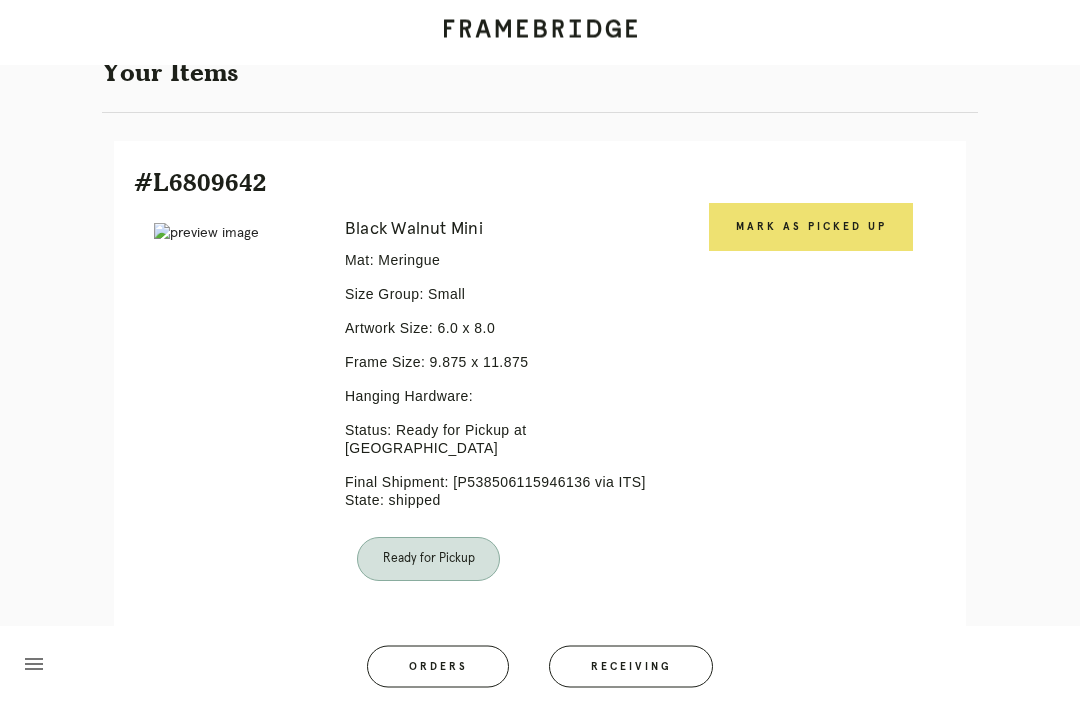 click on "Orders" at bounding box center [438, 667] 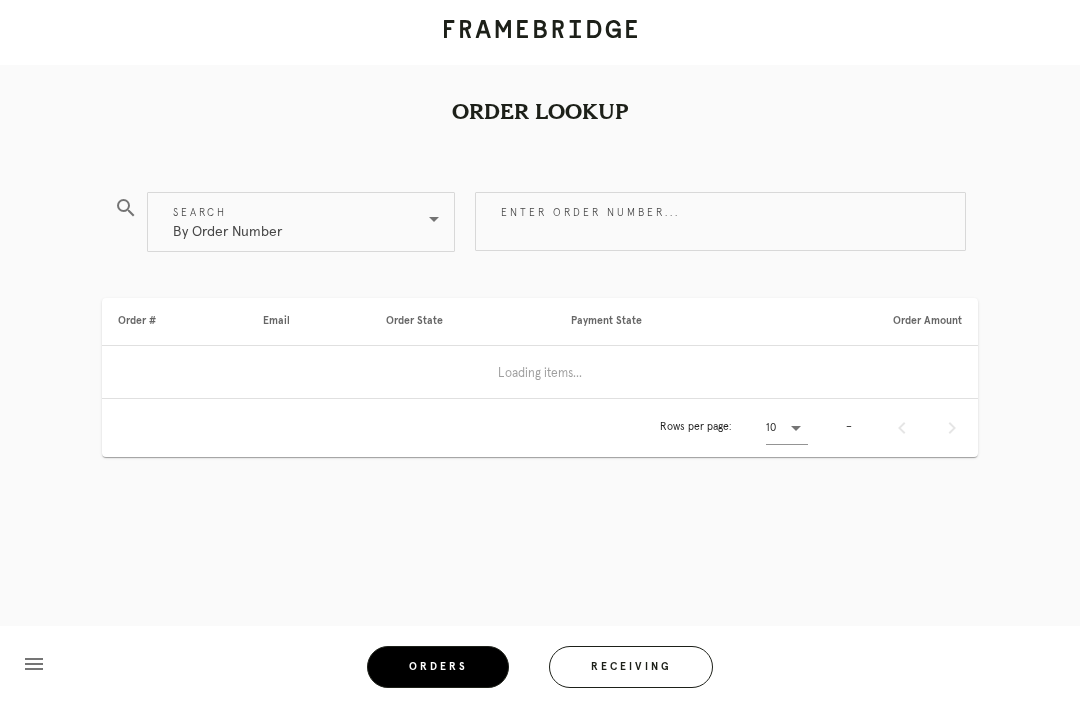 scroll, scrollTop: 64, scrollLeft: 0, axis: vertical 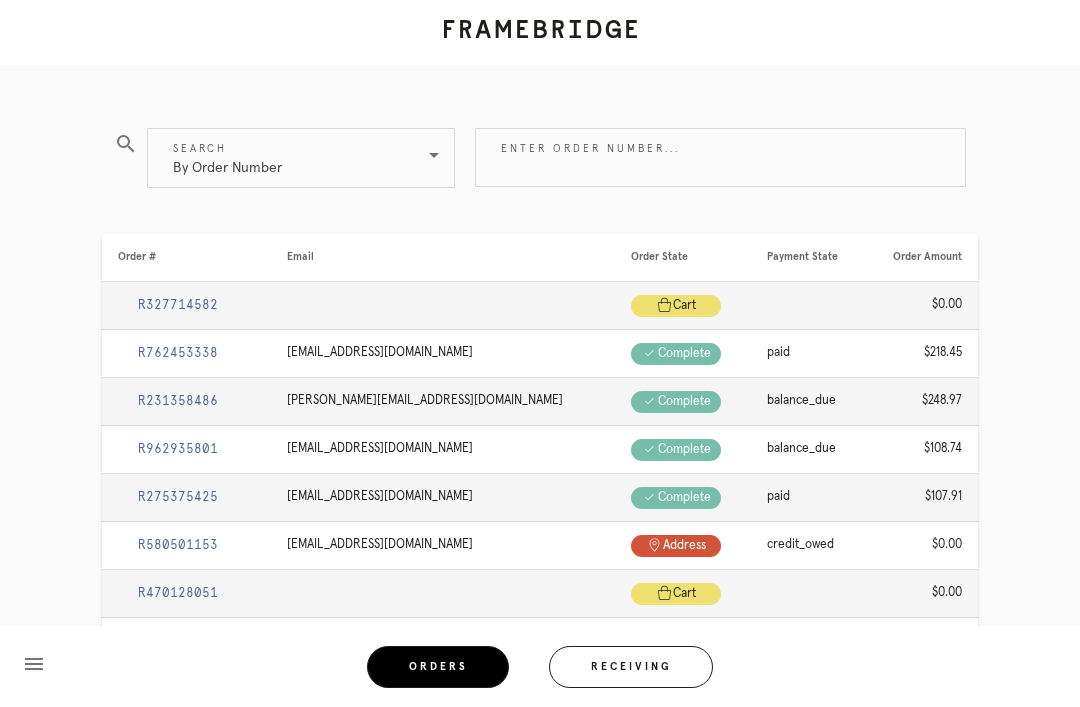 click on "Receiving" at bounding box center (631, 667) 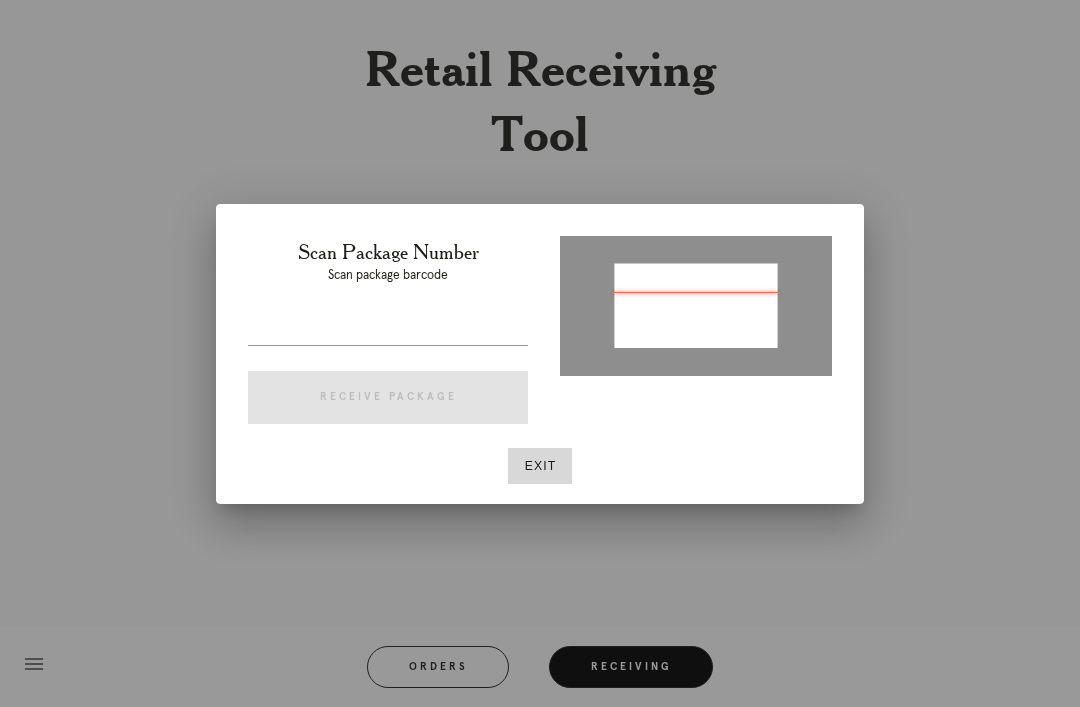 type on "P743618550432075" 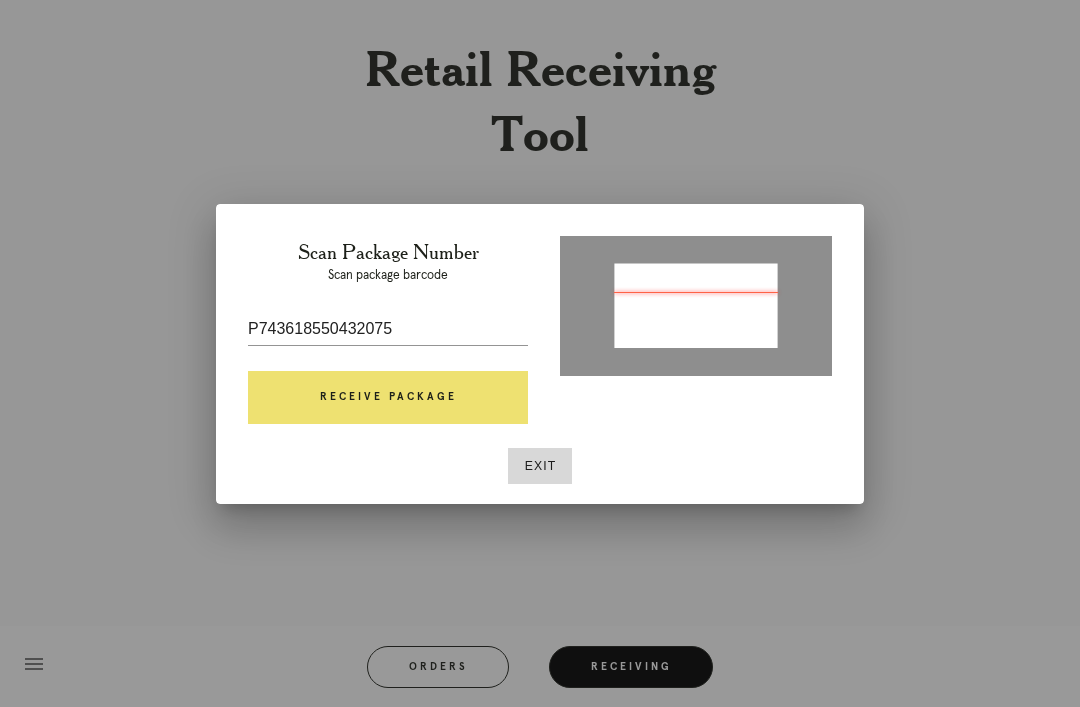 click on "Receive Package" at bounding box center [388, 398] 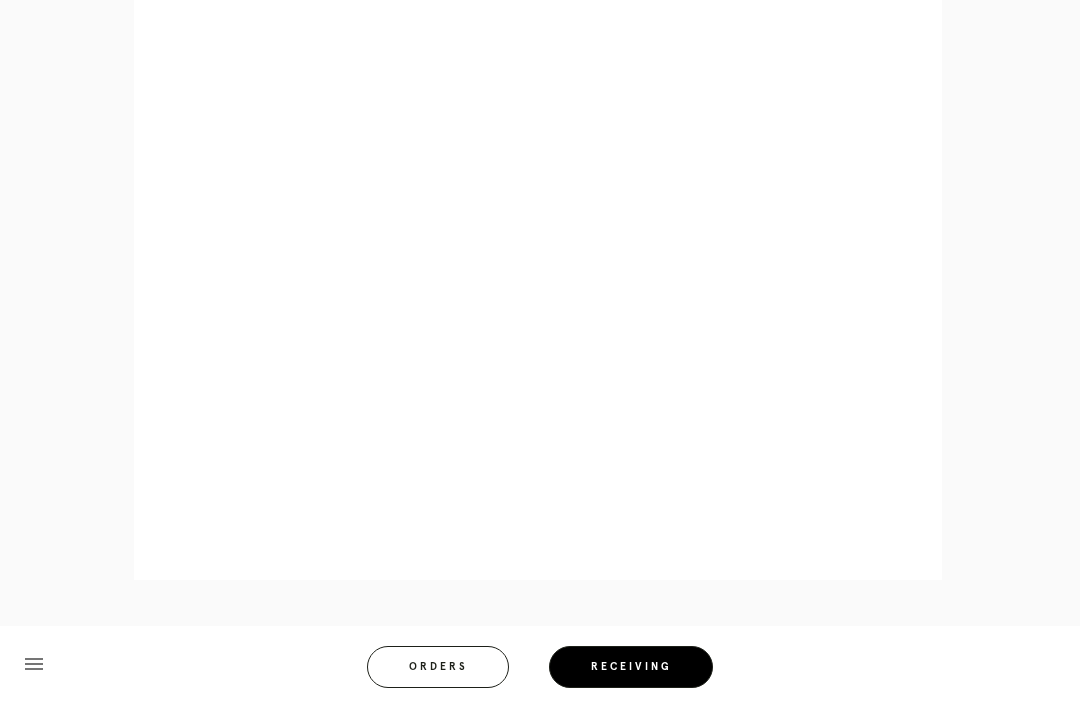 scroll, scrollTop: 1010, scrollLeft: 0, axis: vertical 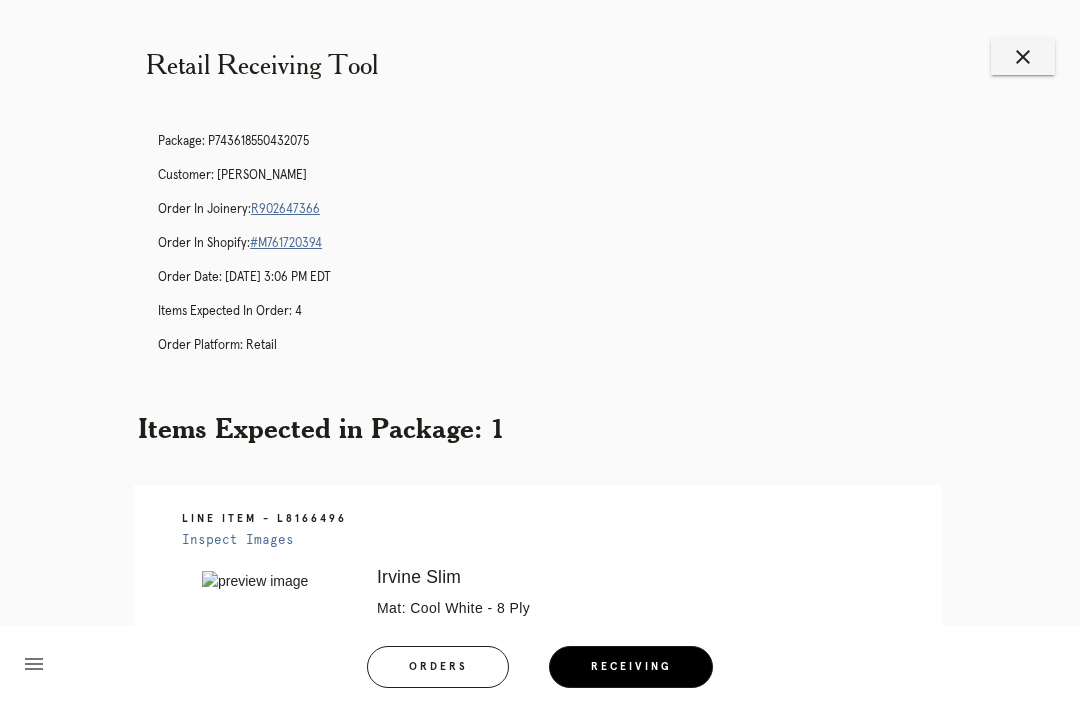 click on "R902647366" at bounding box center [285, 209] 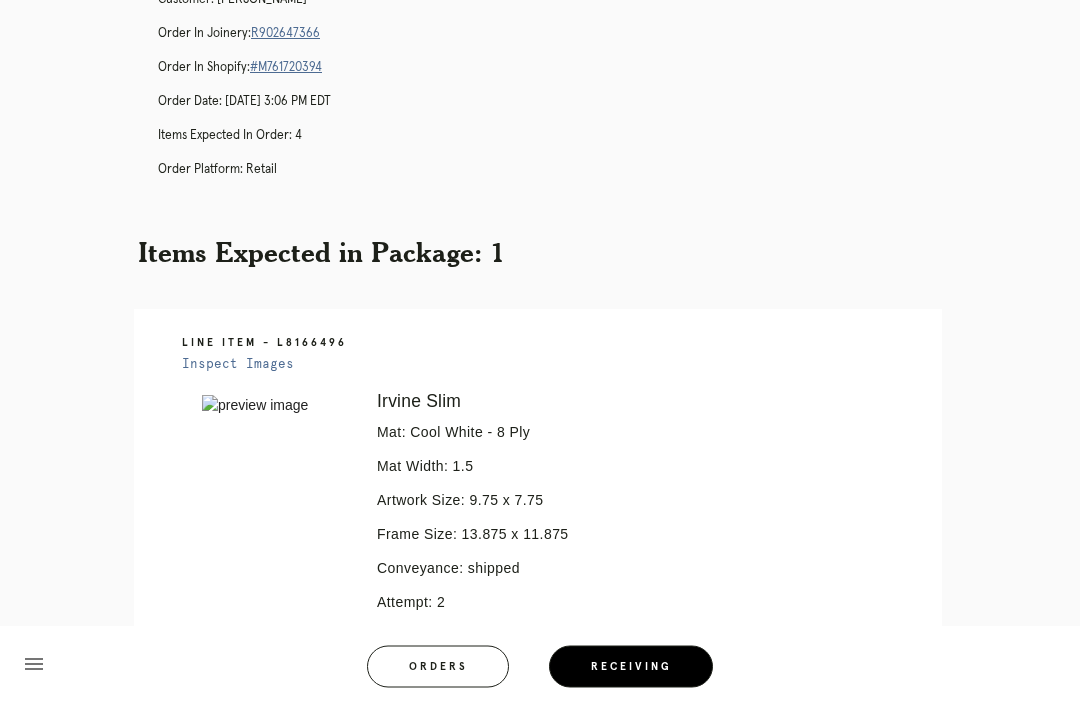 scroll, scrollTop: 0, scrollLeft: 0, axis: both 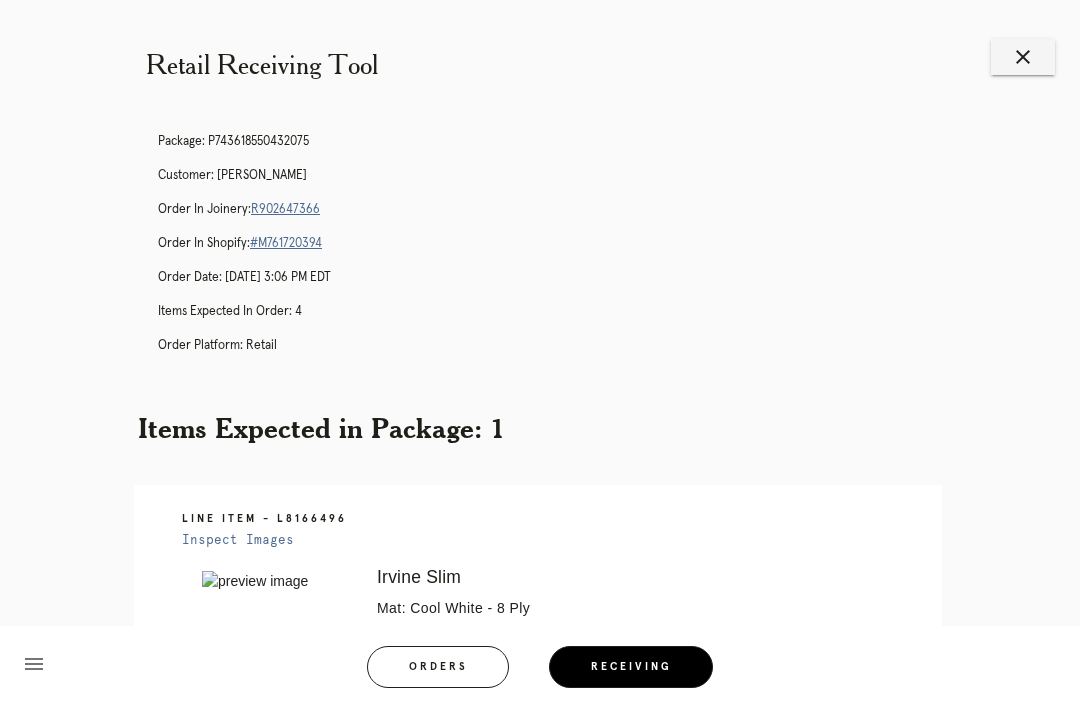 click on "R902647366" at bounding box center (285, 209) 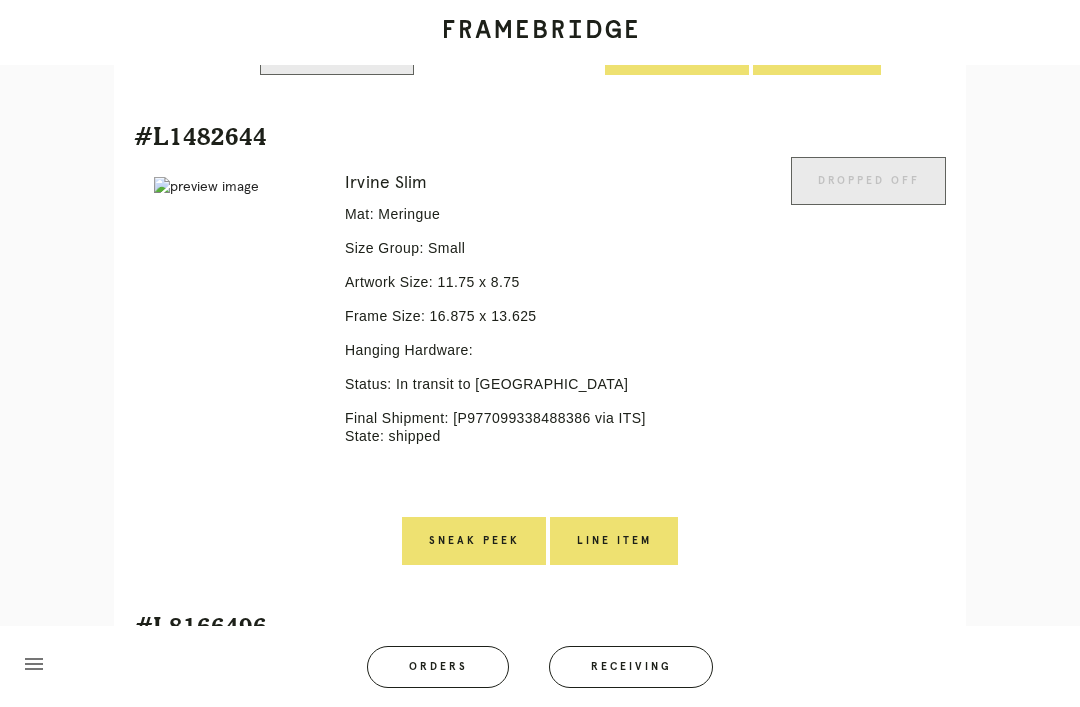 scroll, scrollTop: 1033, scrollLeft: 0, axis: vertical 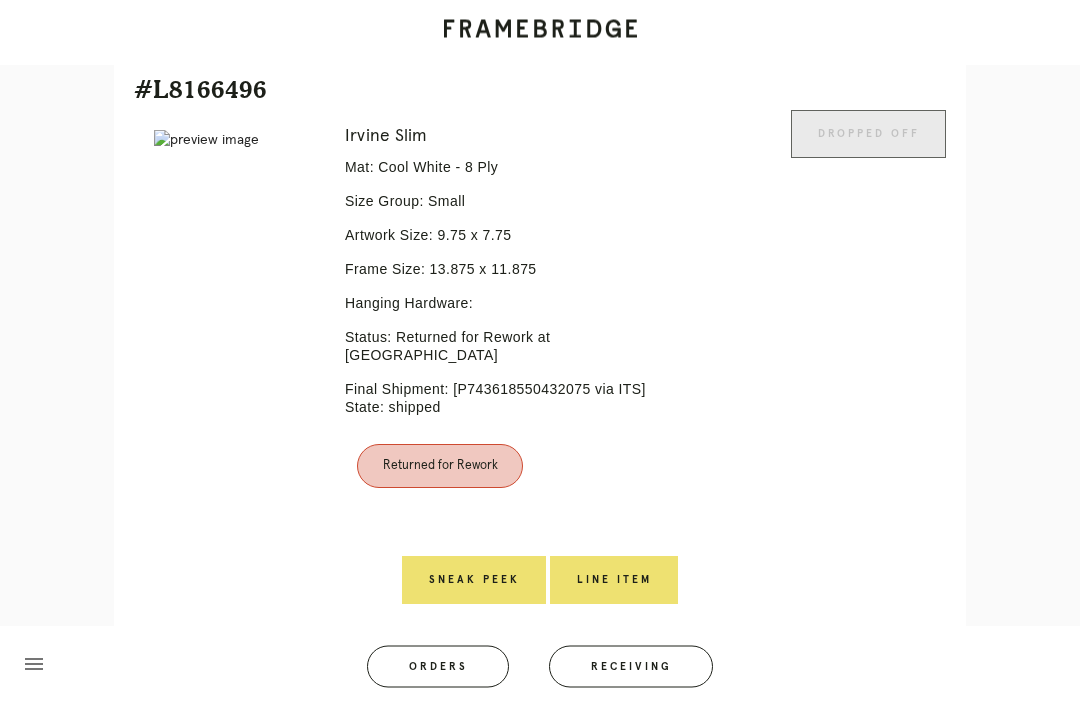 click on "Line Item" at bounding box center [614, 581] 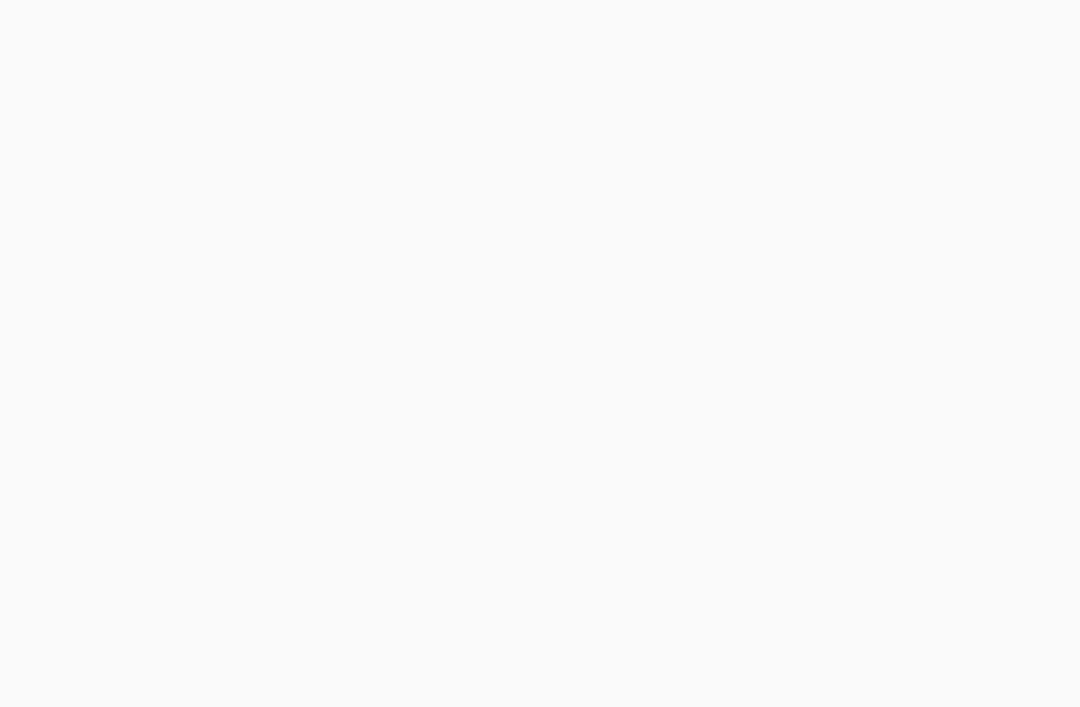 scroll, scrollTop: 64, scrollLeft: 0, axis: vertical 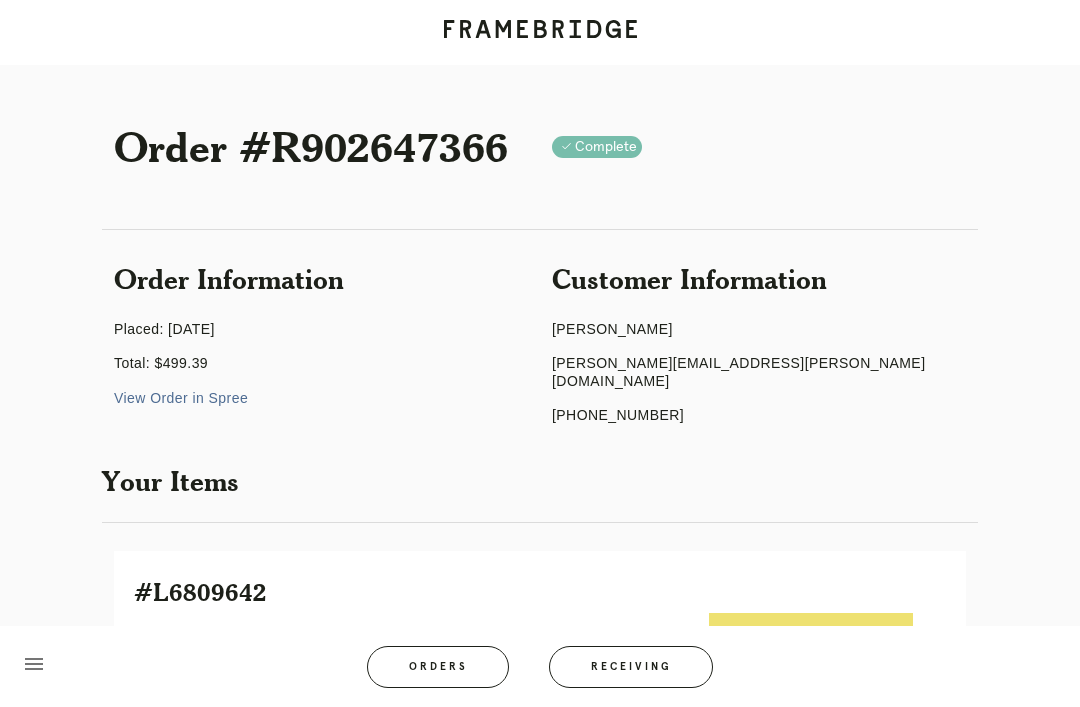 click on "View Order in Spree" at bounding box center (181, 398) 